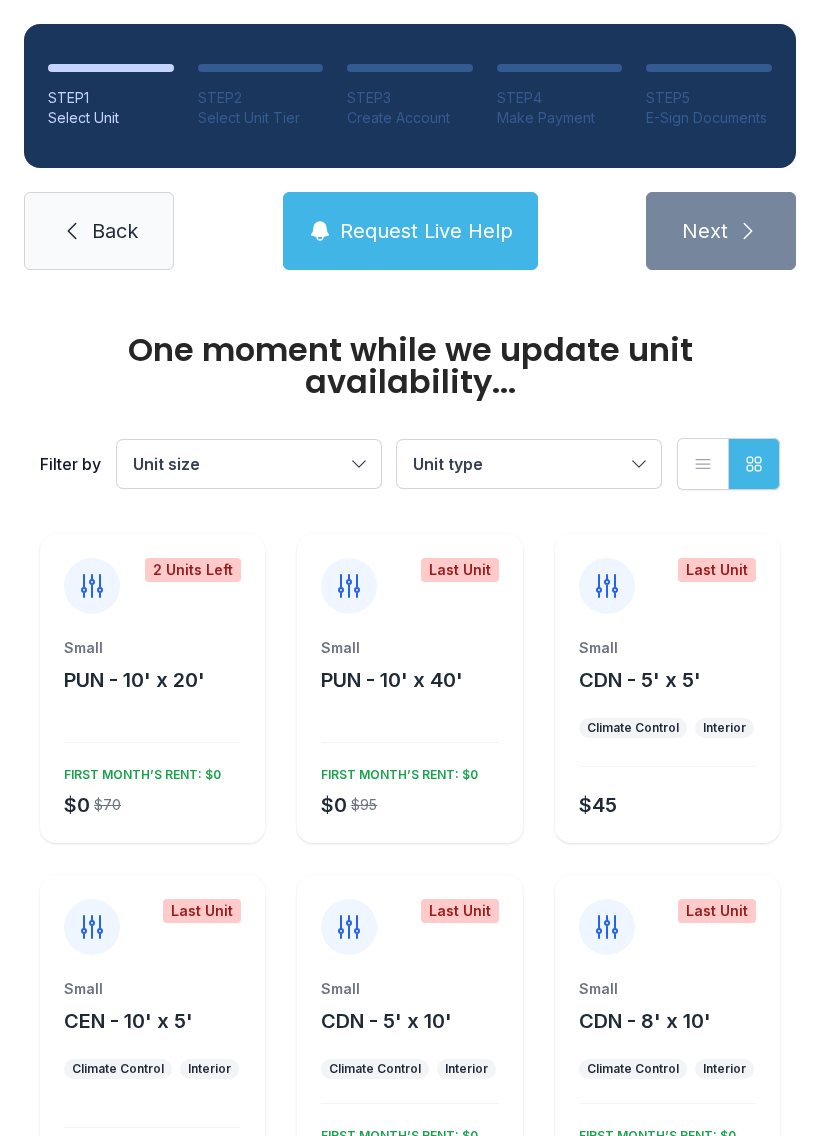 scroll, scrollTop: 0, scrollLeft: 0, axis: both 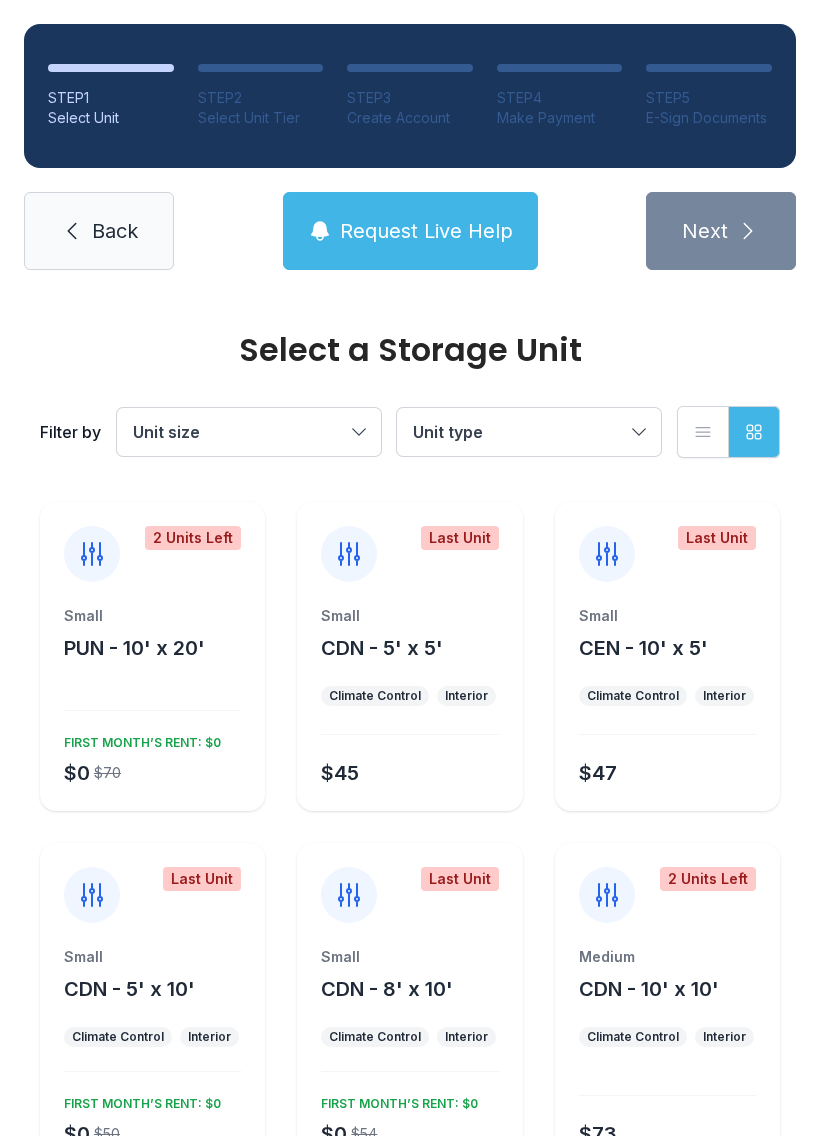 click on "Small PUN - 10' x 20' $0 $70 FIRST MONTH’S RENT: $0" at bounding box center (152, 708) 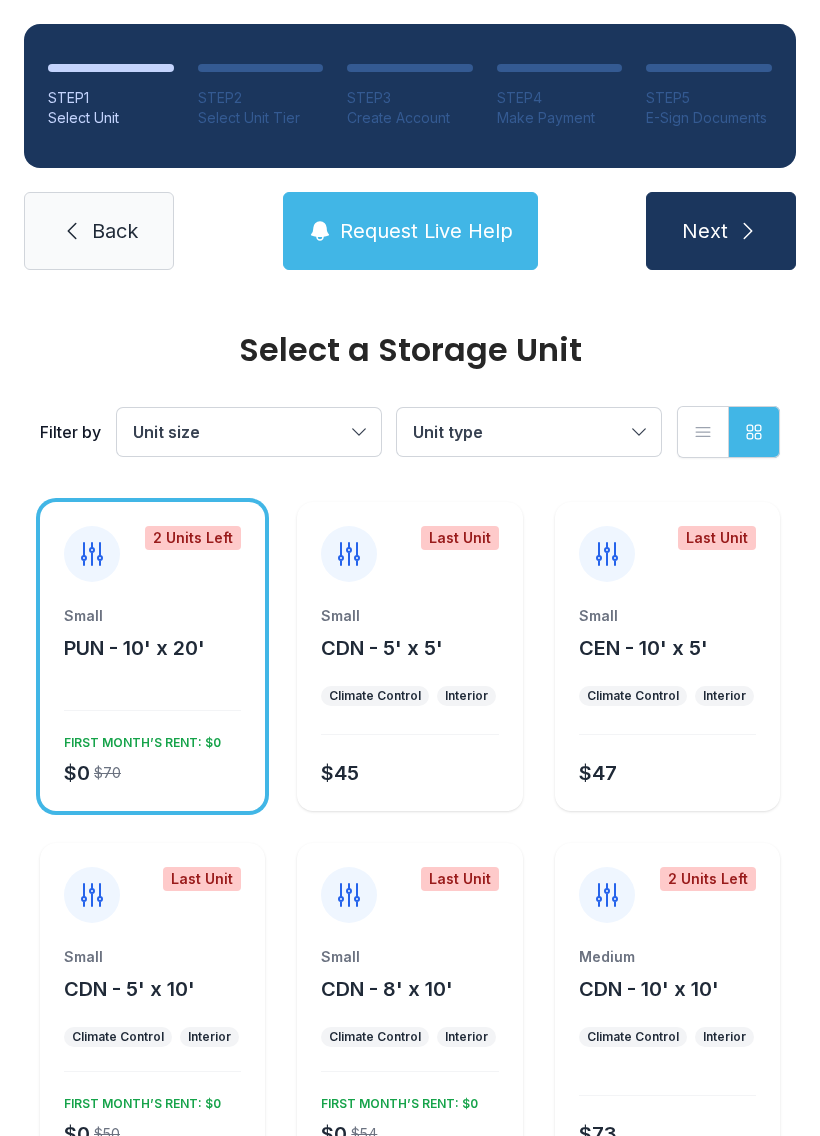 click on "Small CEN - 10' x 5' Climate Control Interior $47" at bounding box center (667, 708) 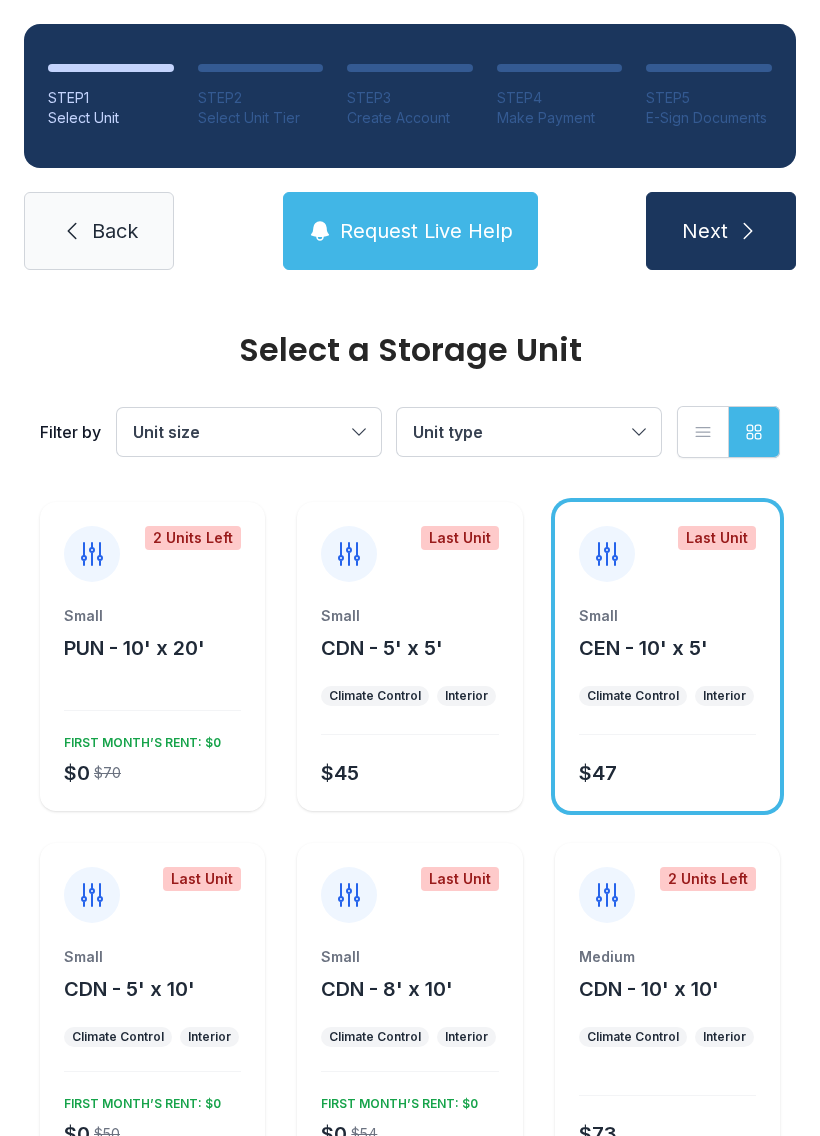 click on "Next" at bounding box center (705, 231) 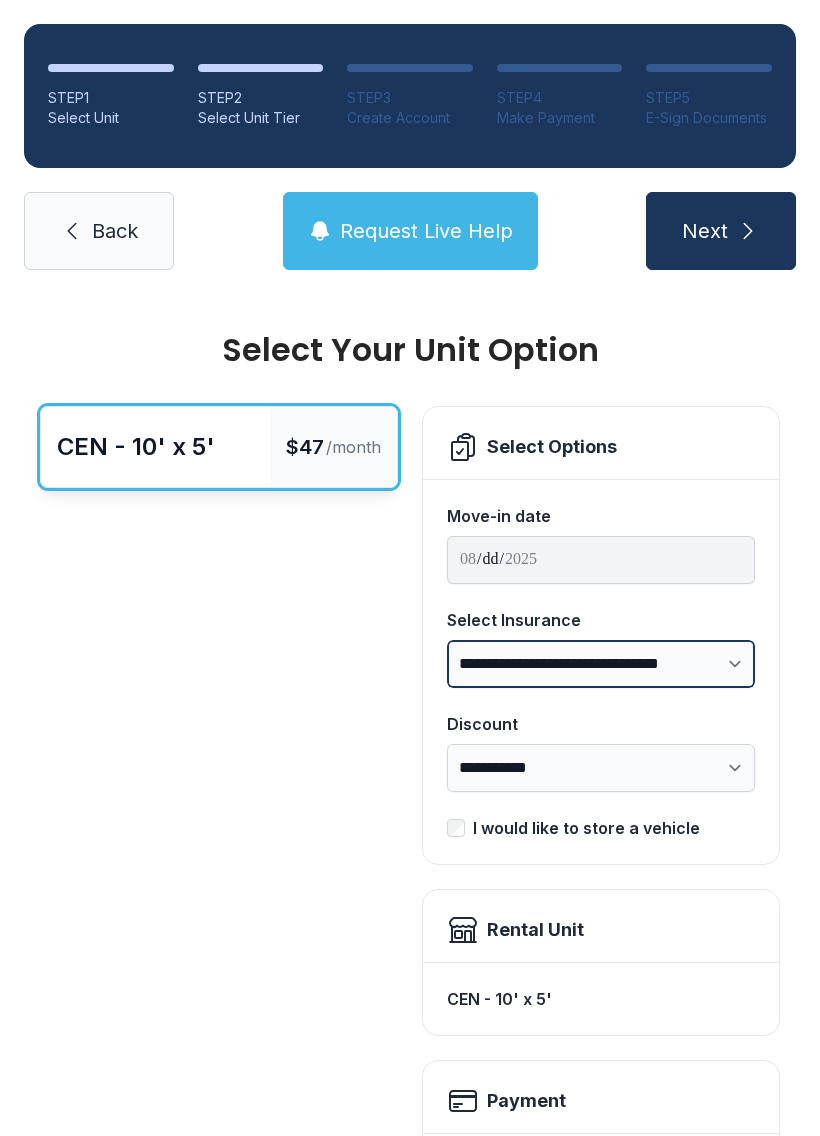 click on "**********" at bounding box center (601, 664) 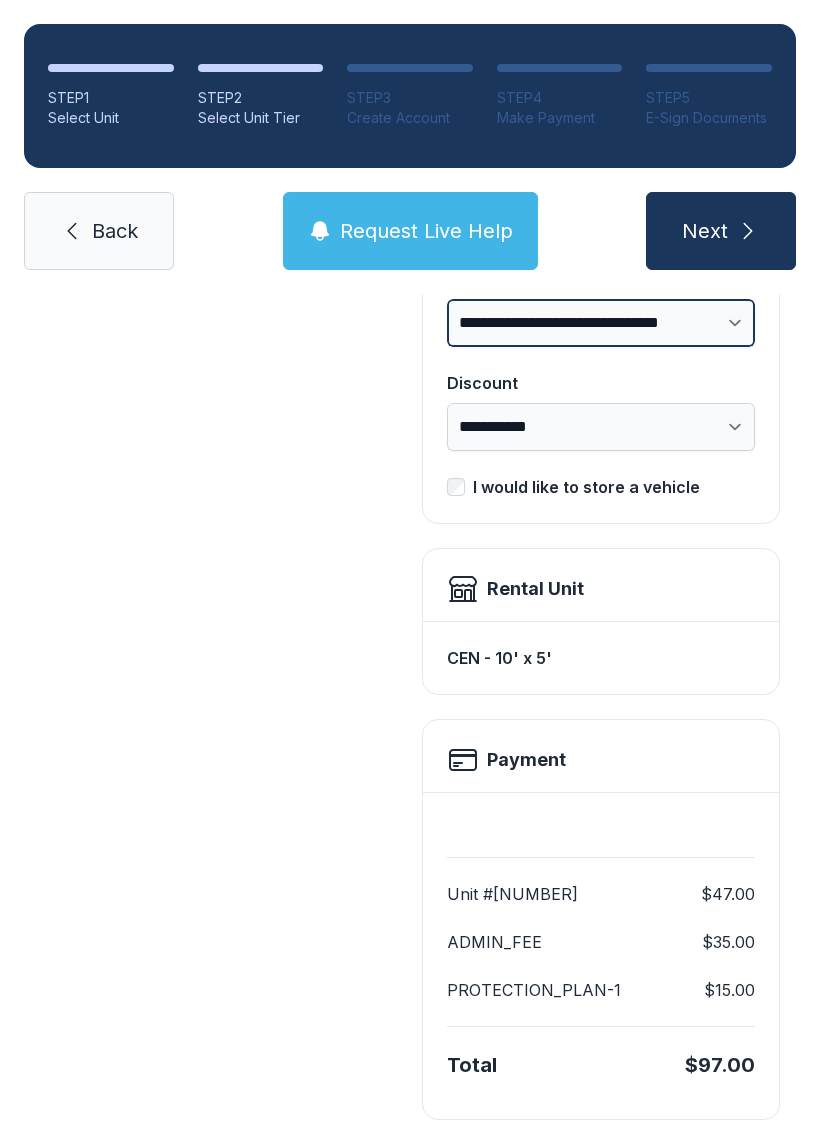 scroll, scrollTop: 342, scrollLeft: 0, axis: vertical 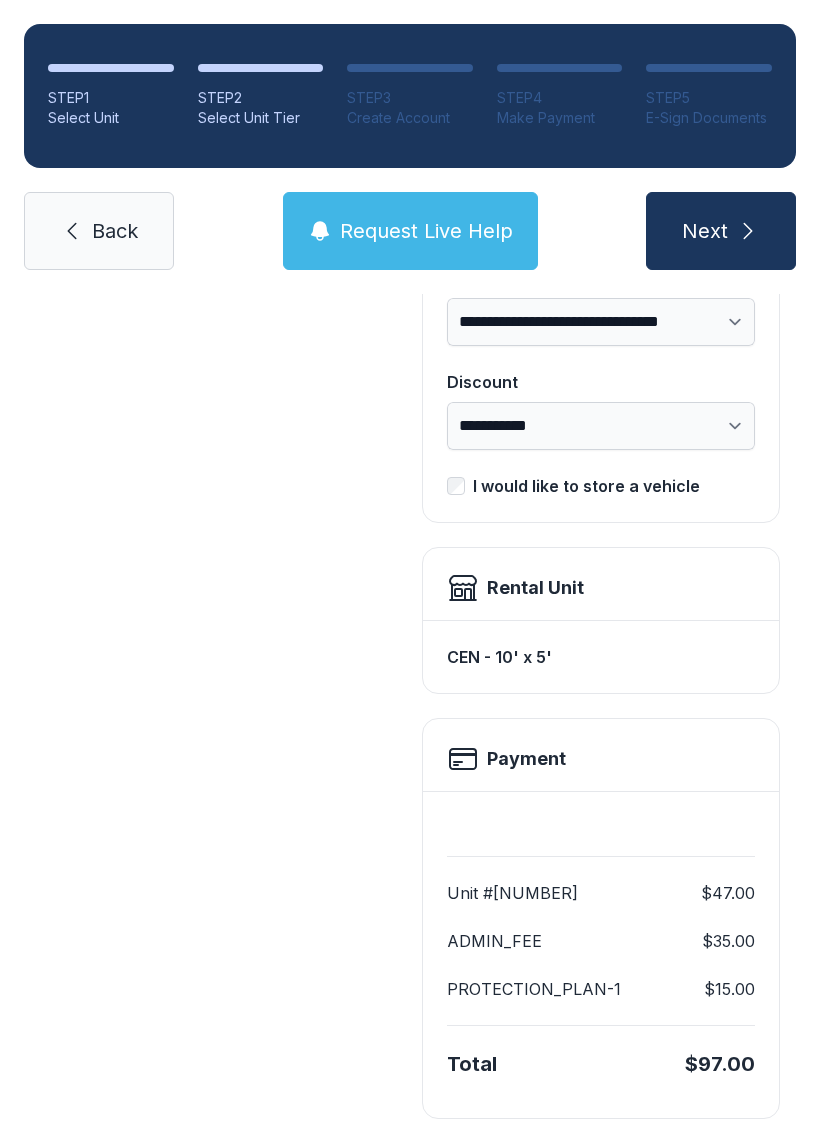 click on "Back" at bounding box center [99, 231] 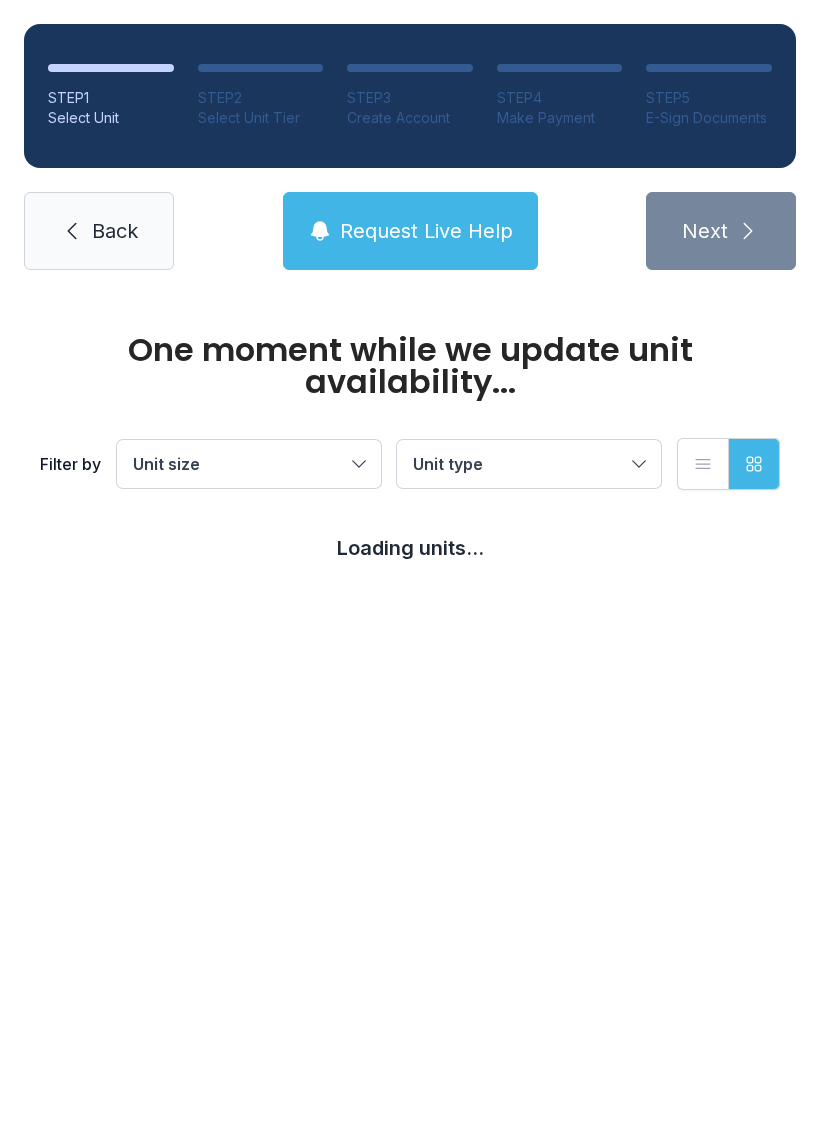scroll, scrollTop: 0, scrollLeft: 0, axis: both 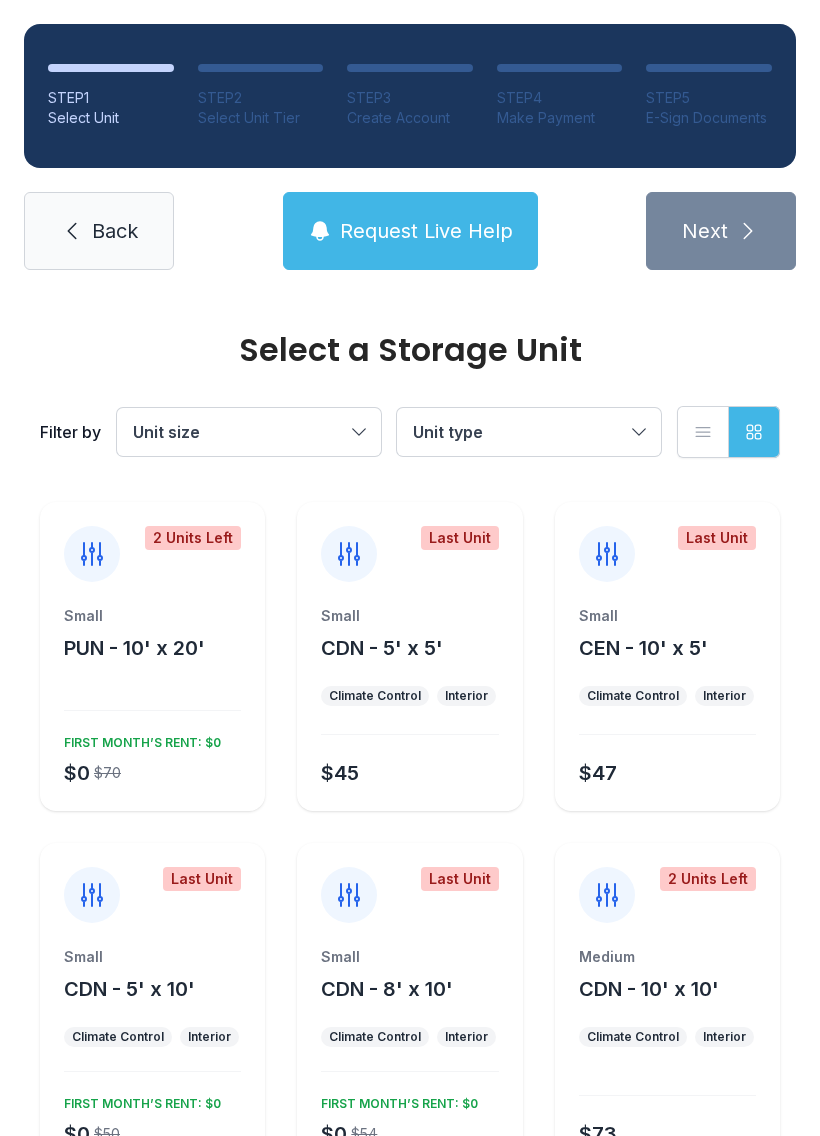 click on "$47" at bounding box center [663, 769] 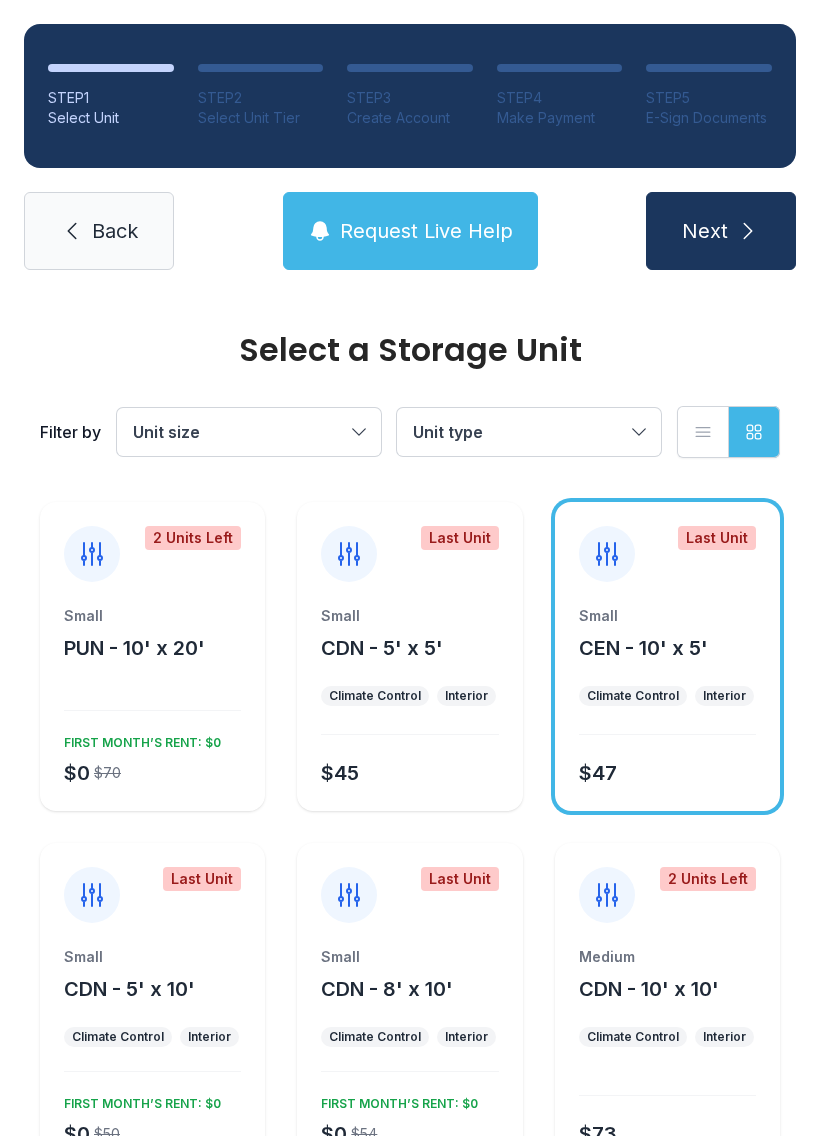 click 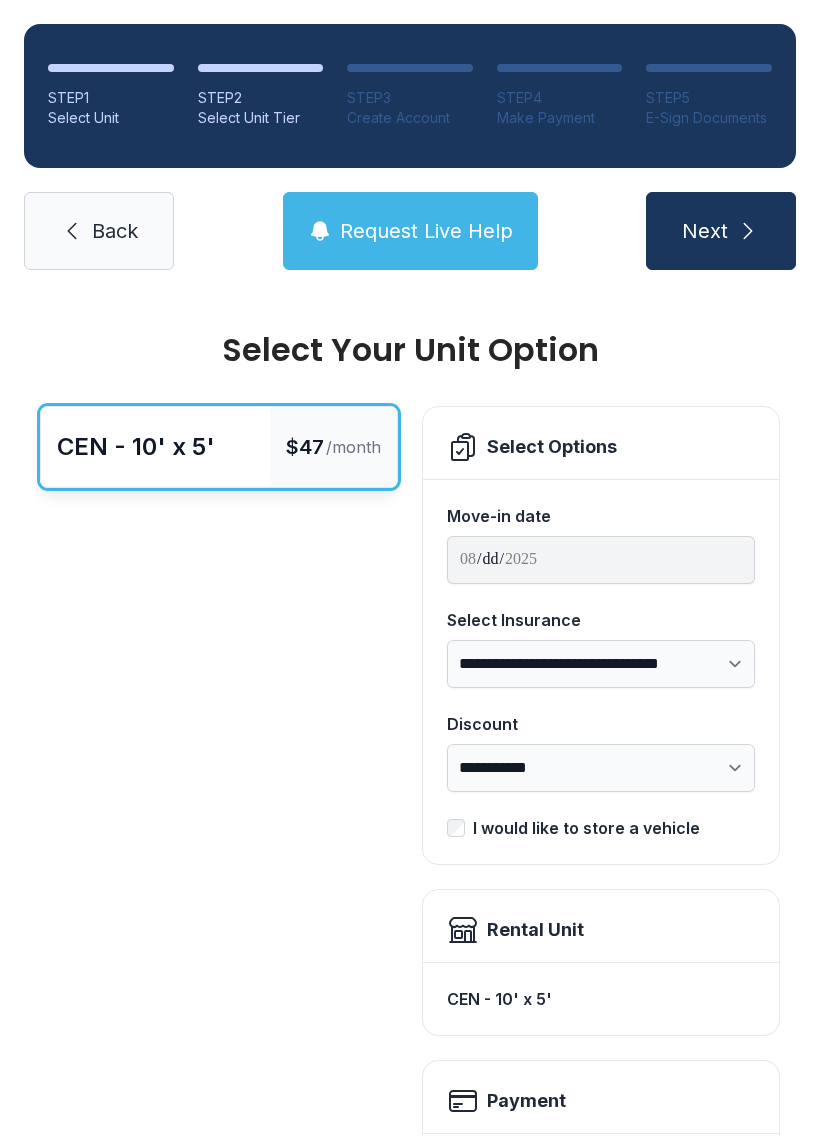 click on "Next" at bounding box center [721, 231] 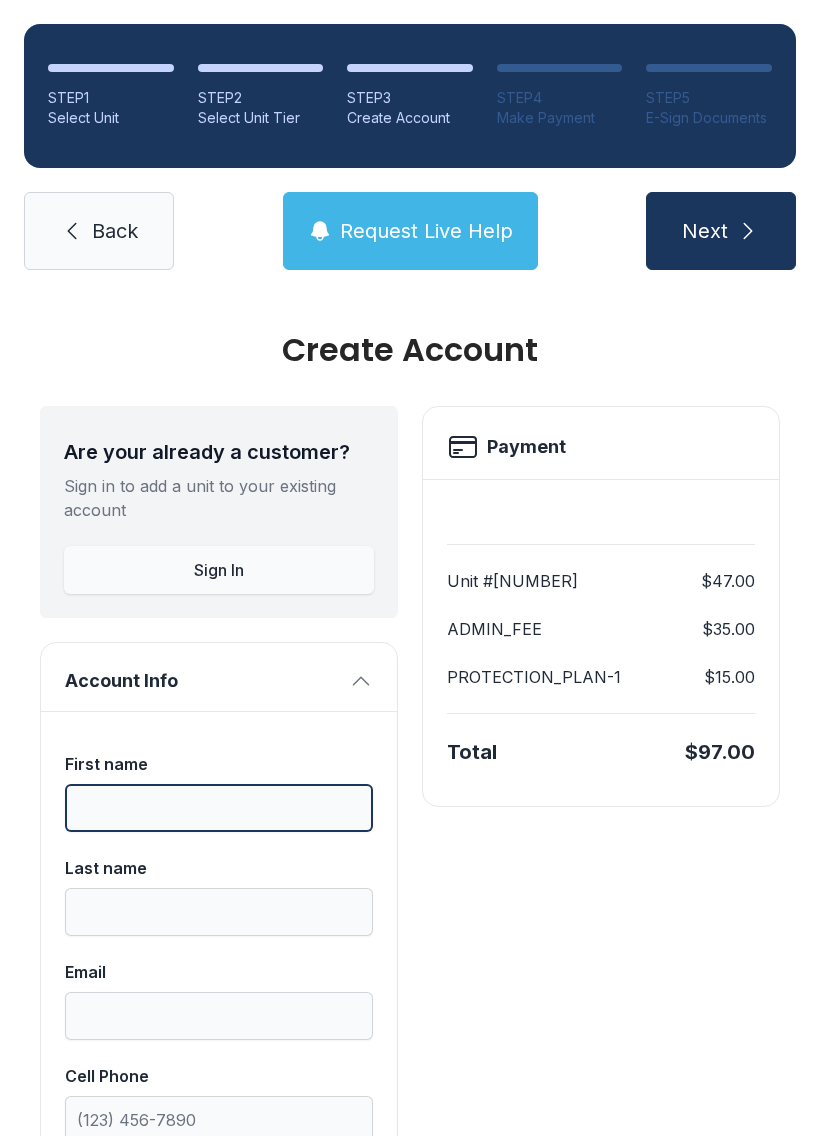 click on "First name" at bounding box center [219, 808] 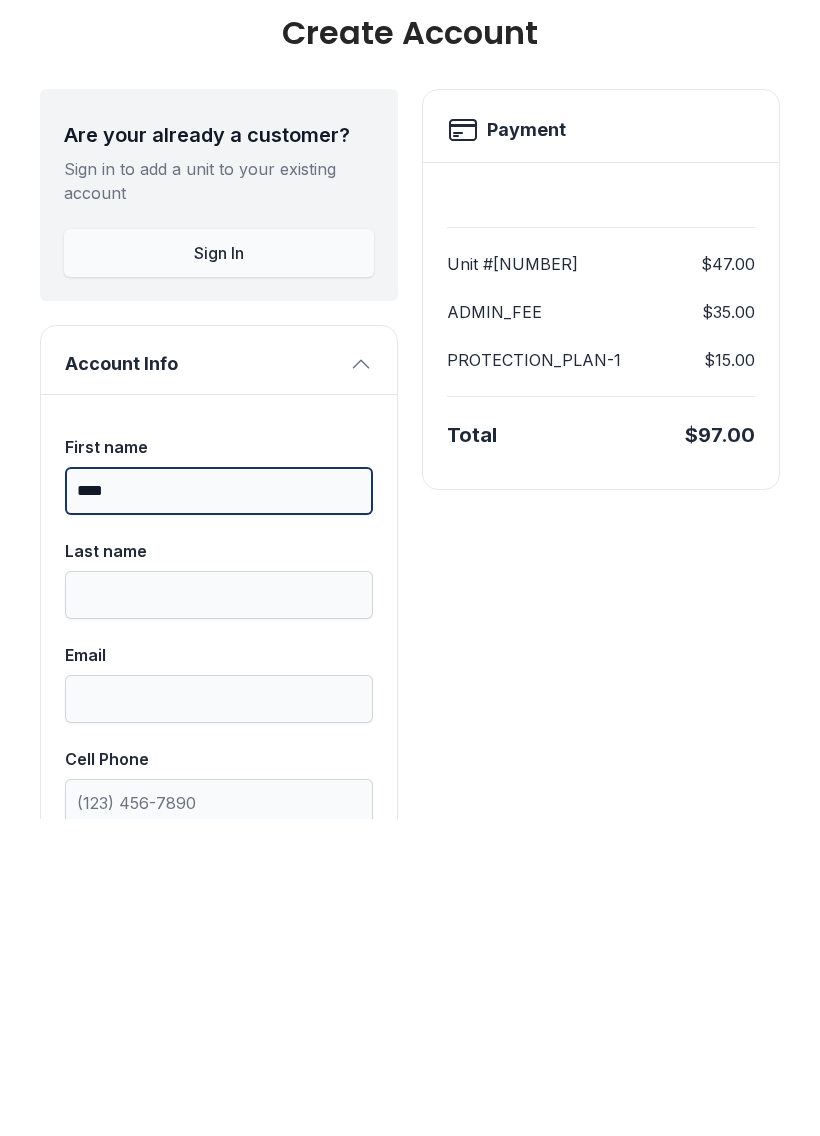 type on "****" 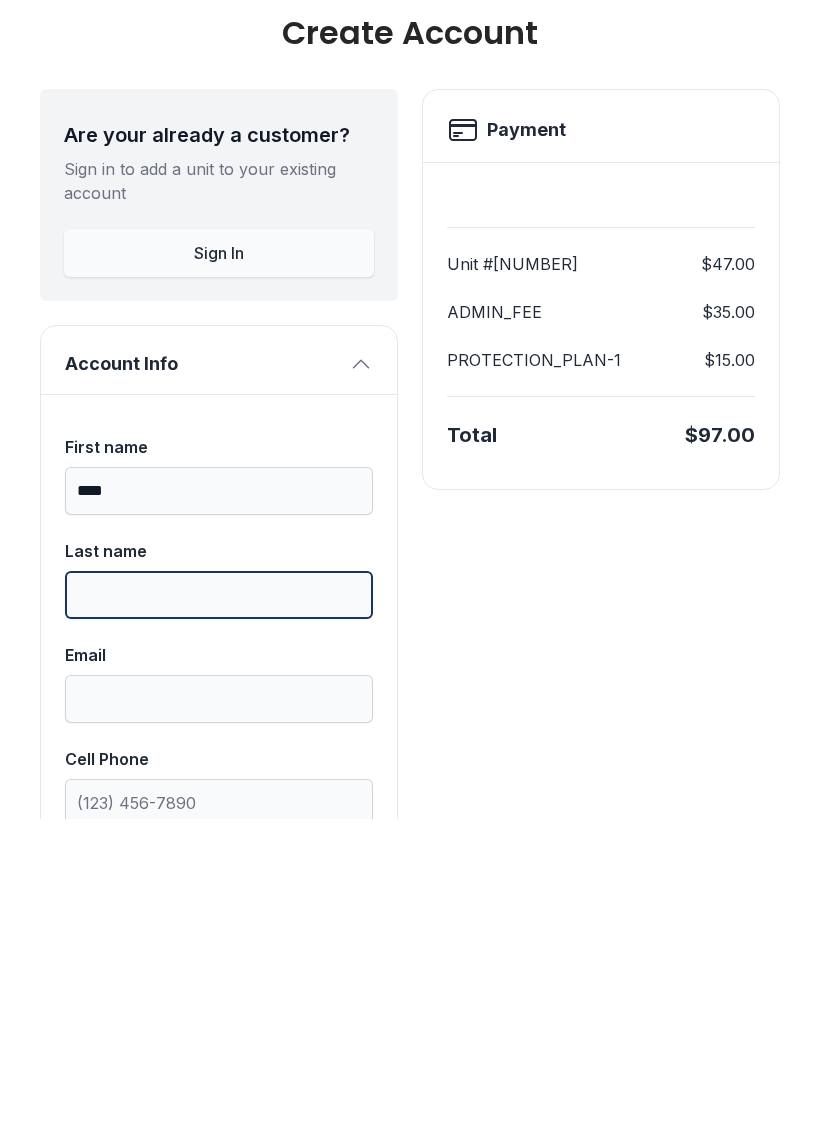 click on "Last name" at bounding box center (219, 912) 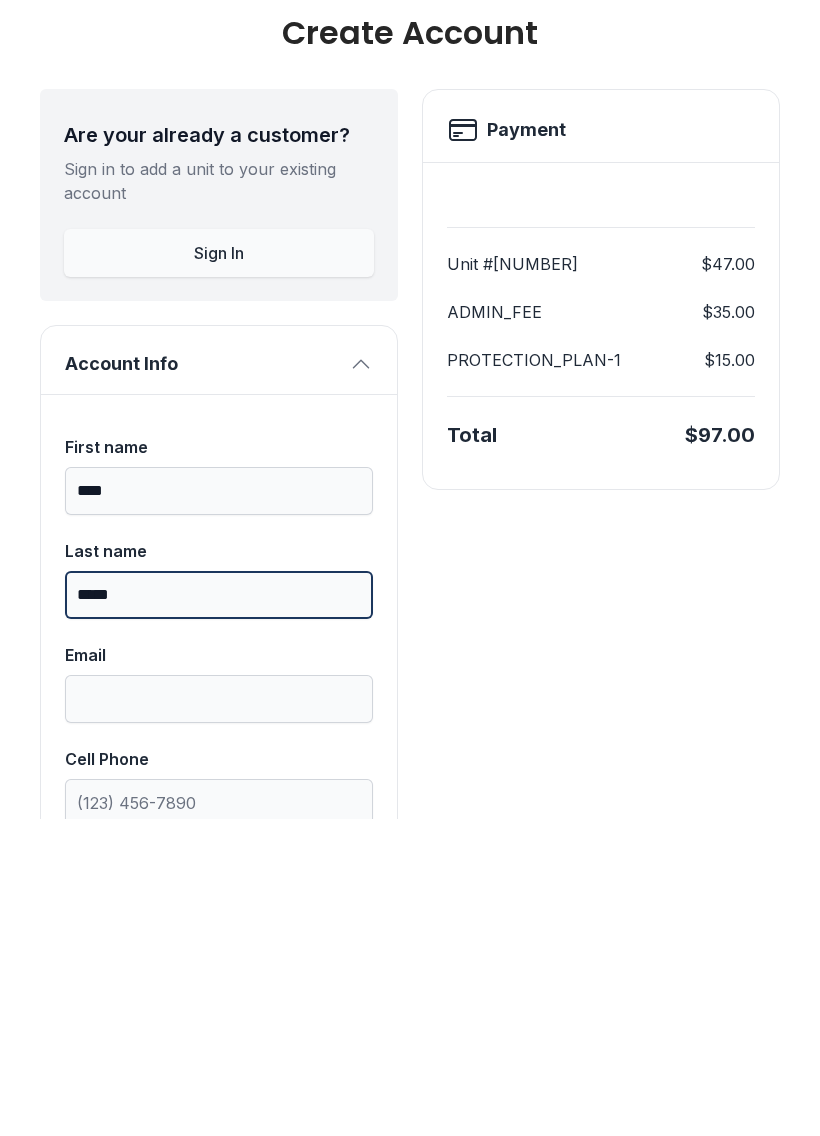 type on "*****" 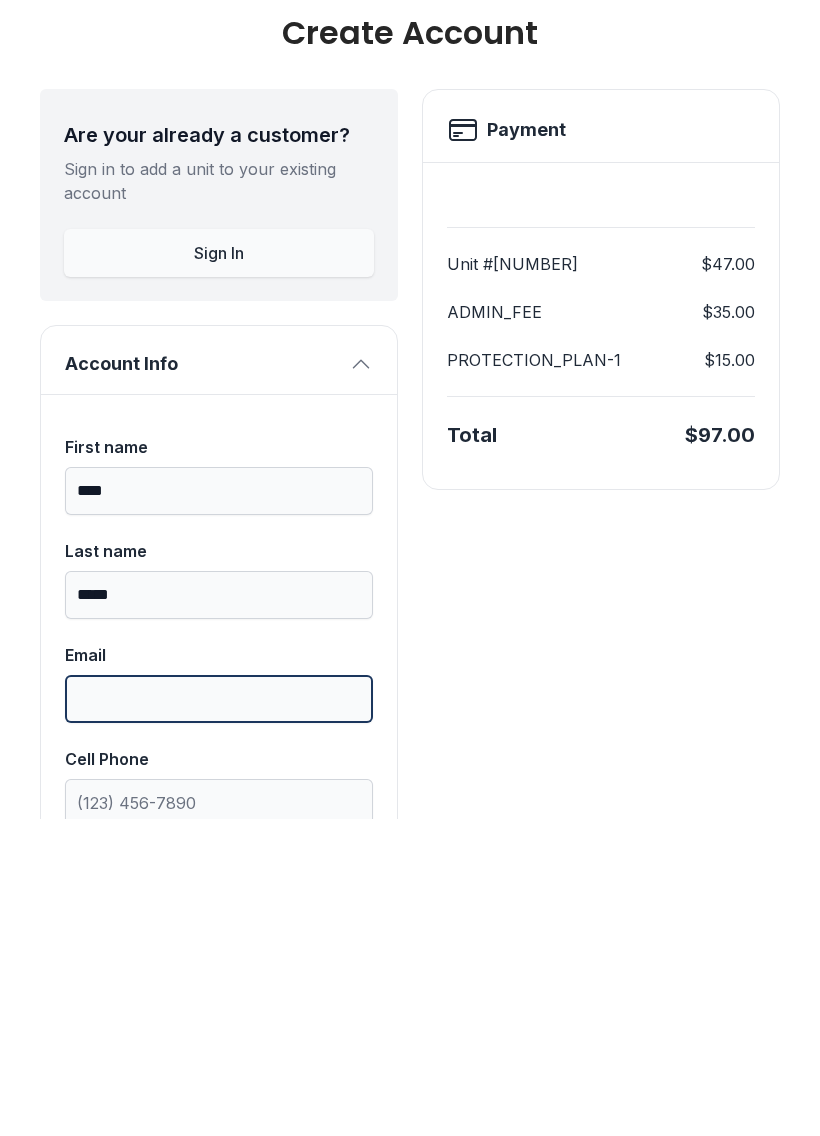 click on "Email" at bounding box center (219, 1016) 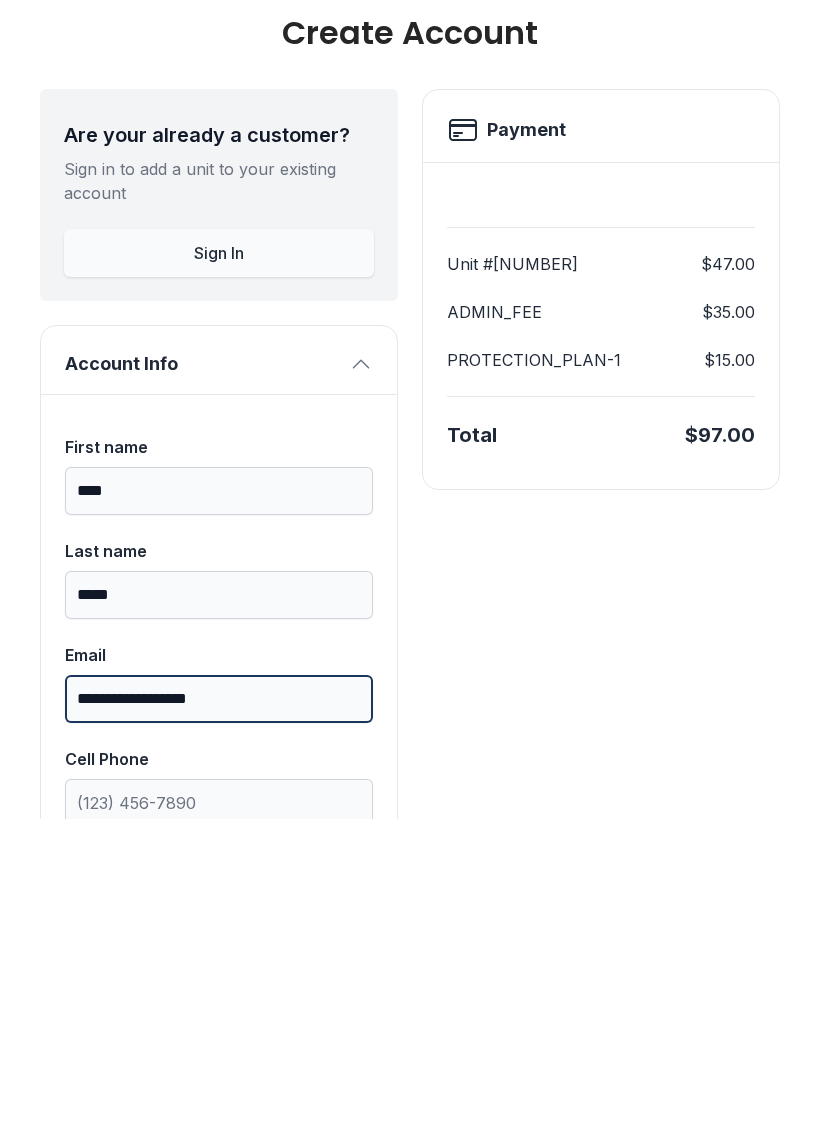 type on "**********" 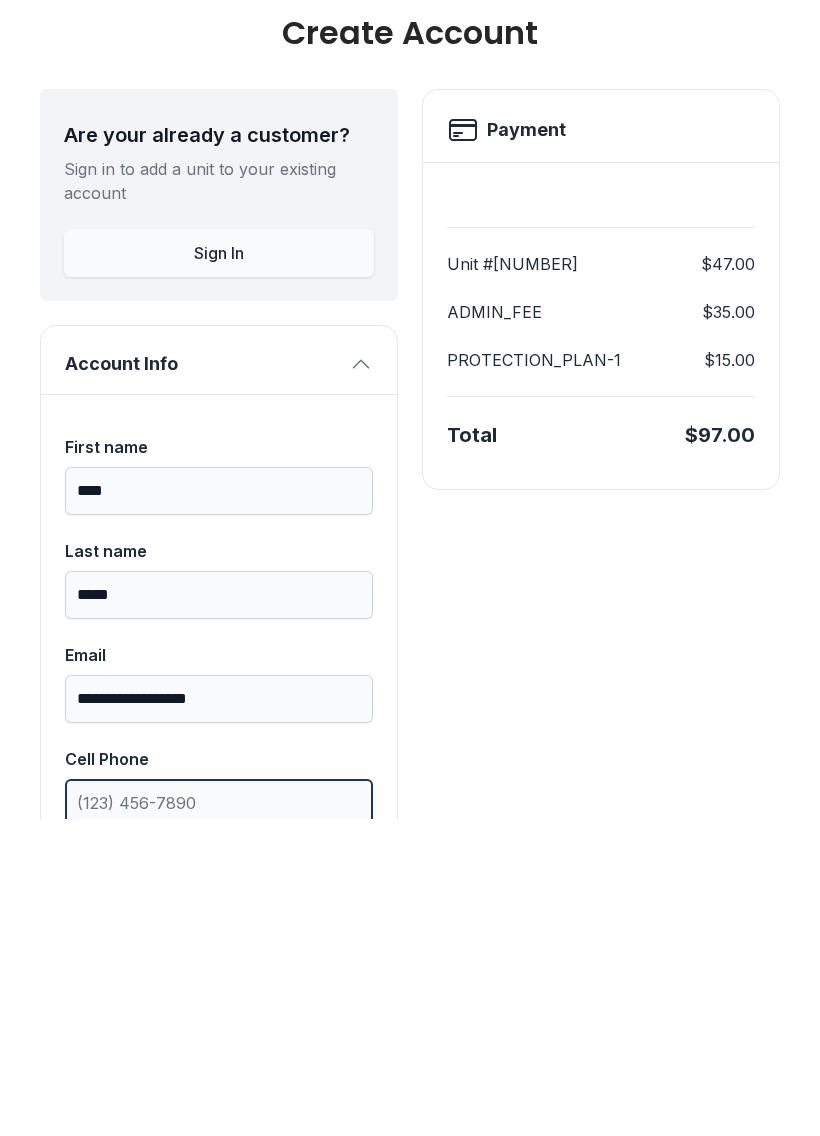 click on "Cell Phone" at bounding box center [219, 1120] 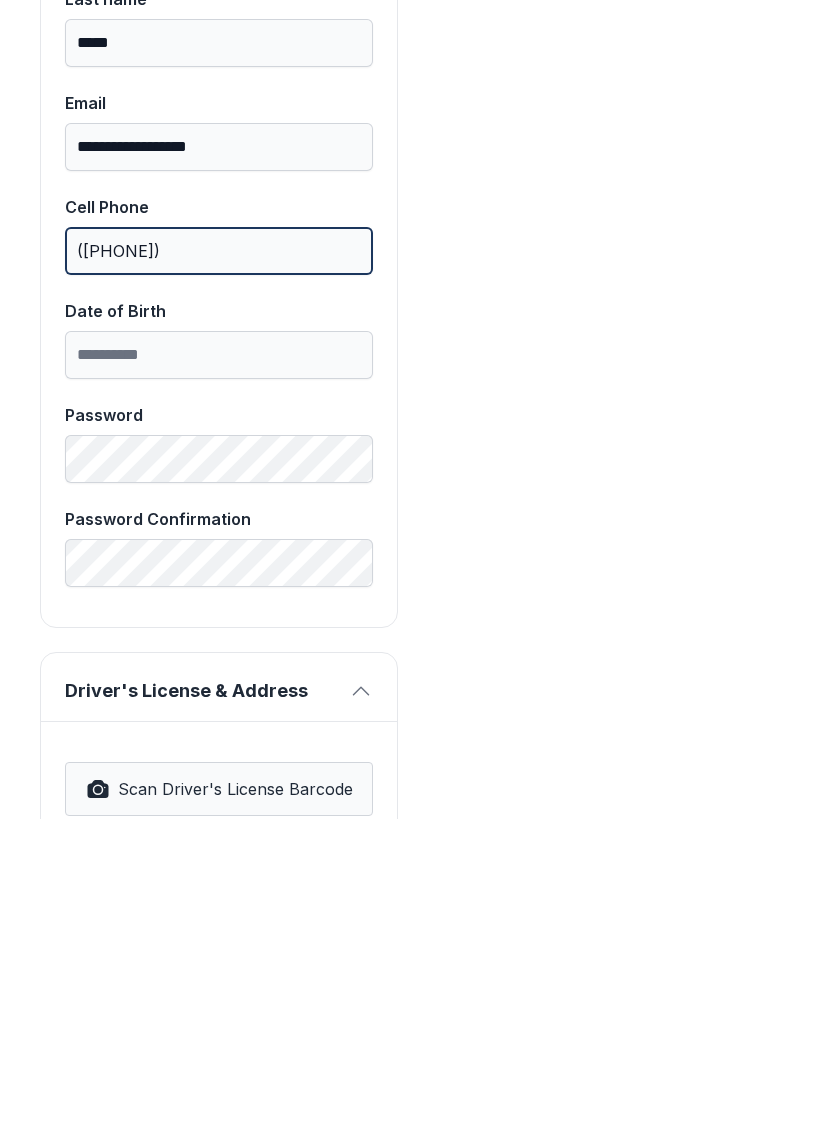 scroll, scrollTop: 552, scrollLeft: 0, axis: vertical 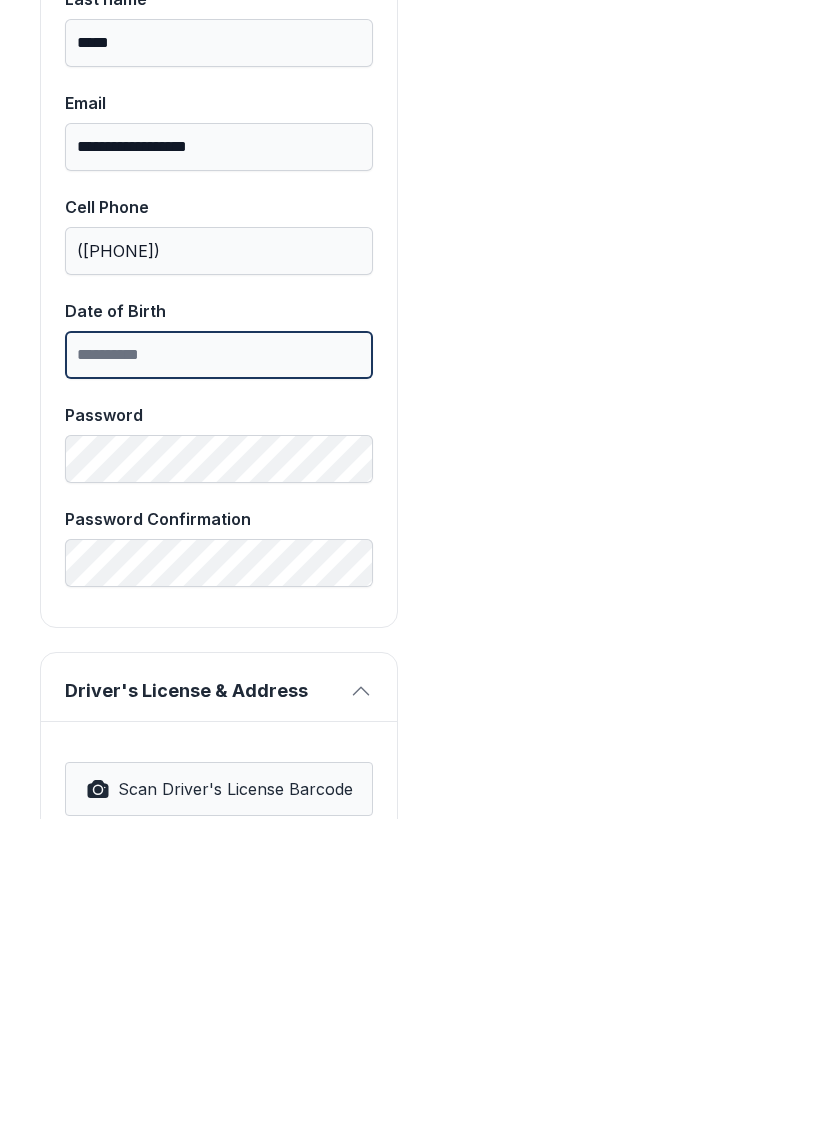 click on "Date of Birth" at bounding box center [219, 672] 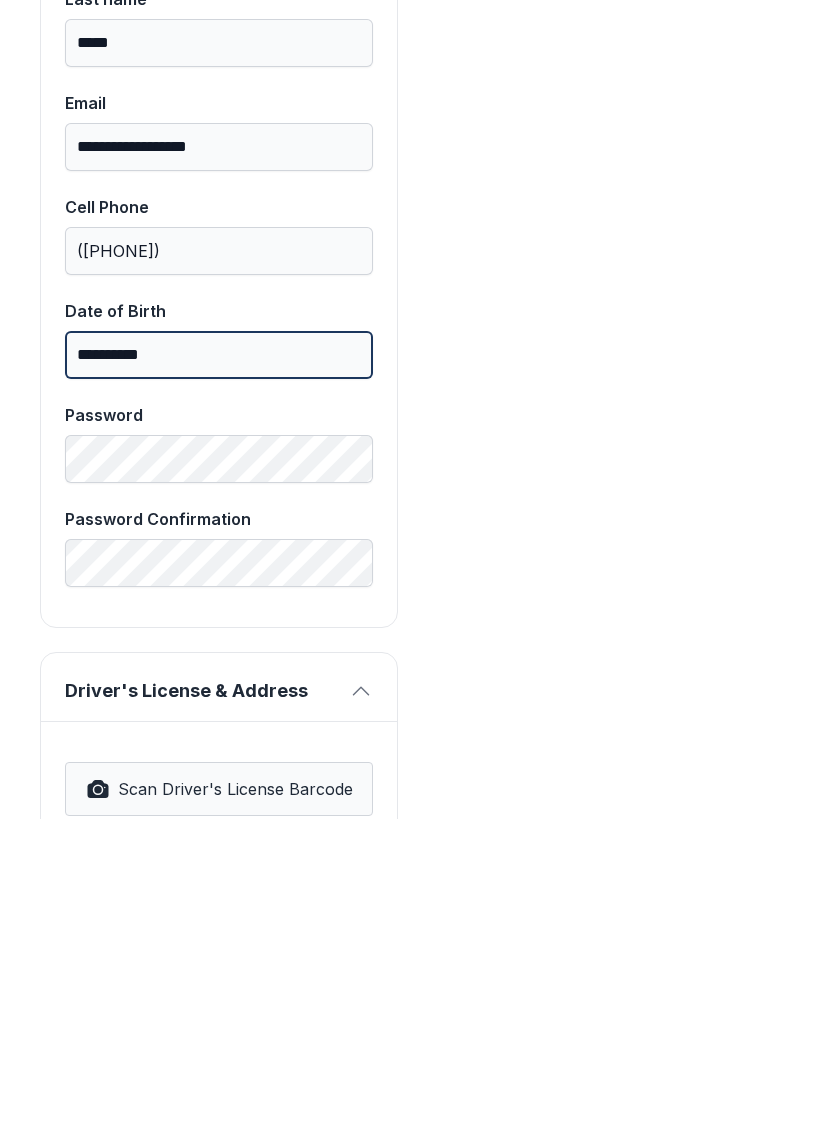 type on "**********" 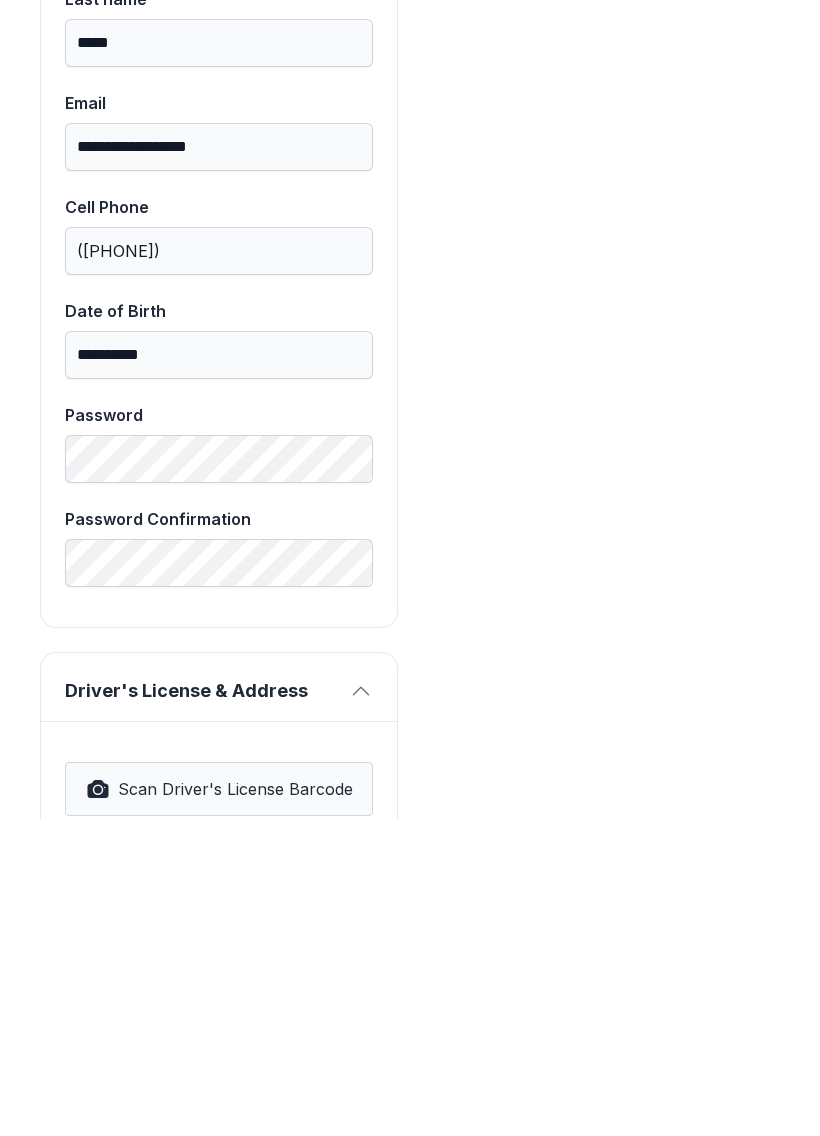 click on "Scan Driver's License Barcode" at bounding box center [235, 1106] 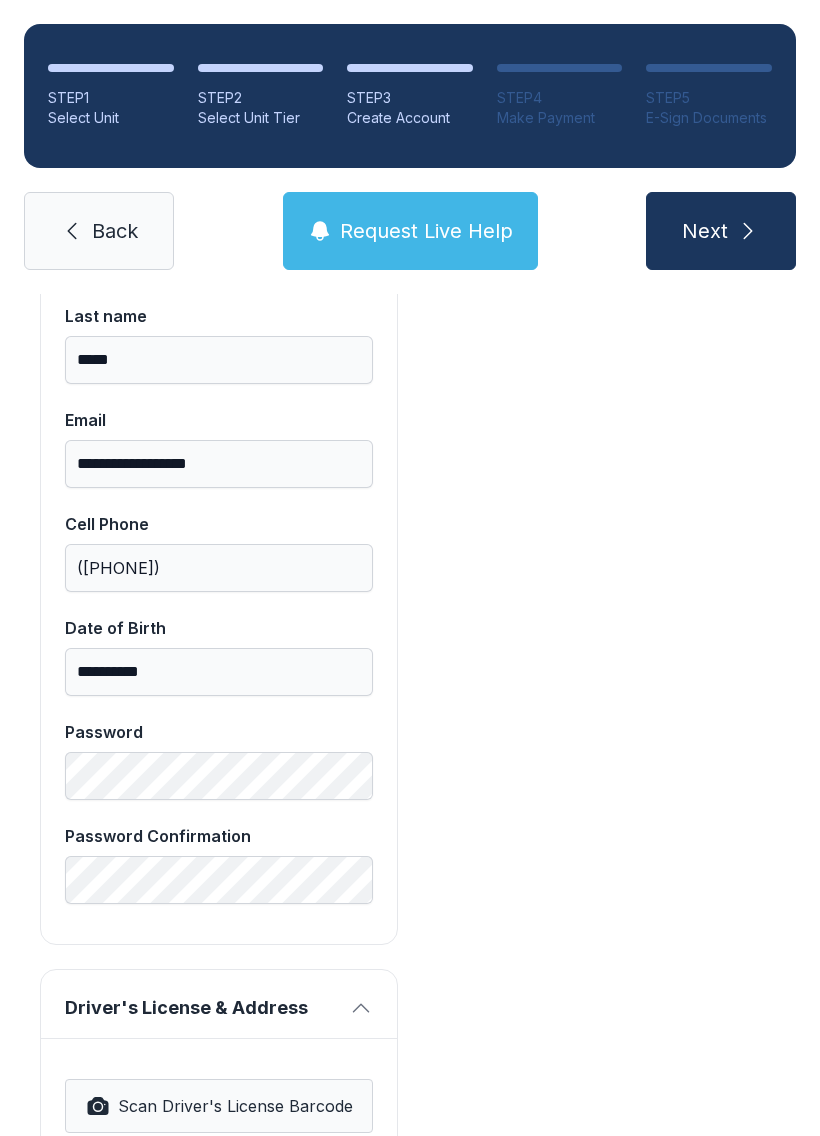 select on "**" 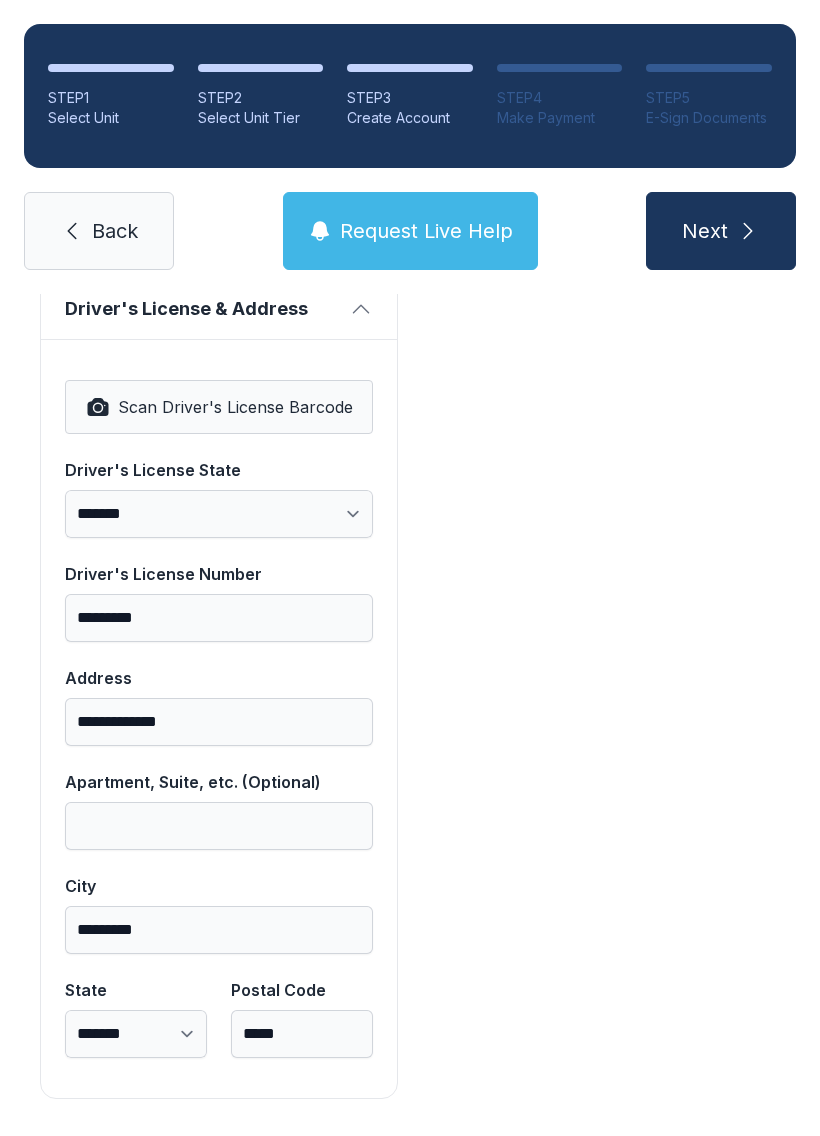 scroll, scrollTop: 1250, scrollLeft: 0, axis: vertical 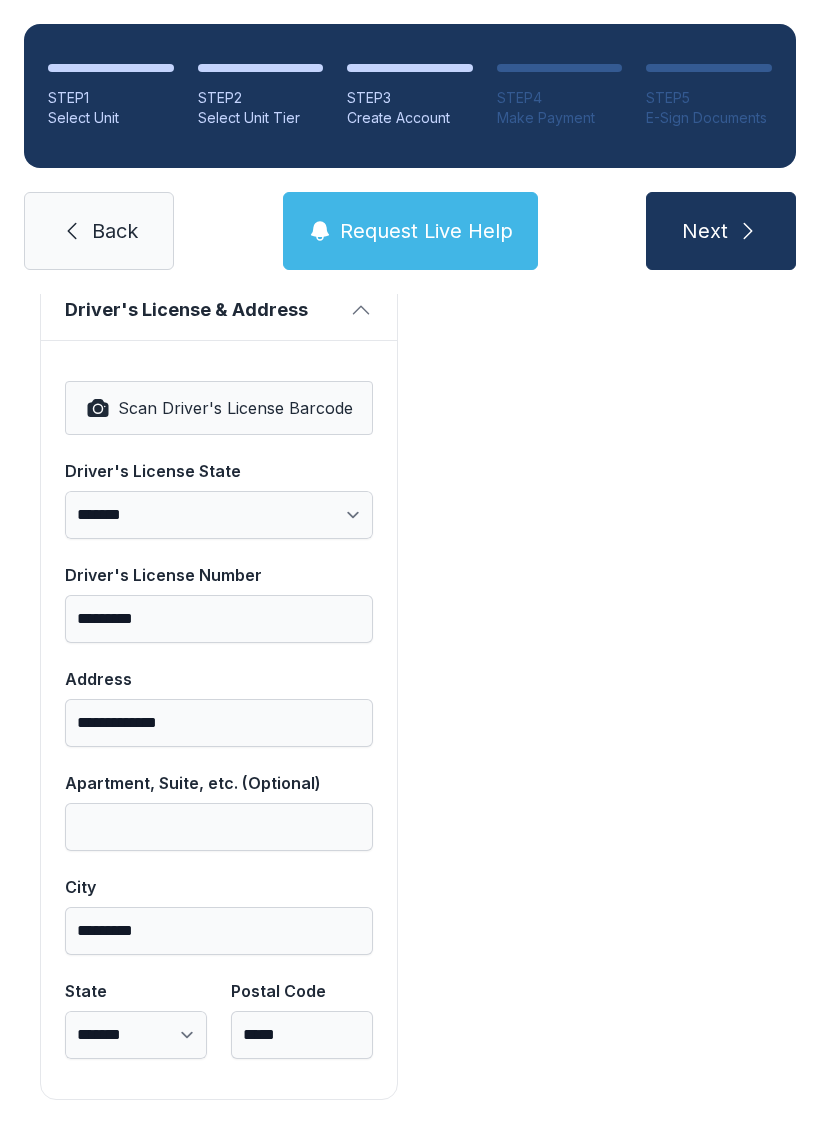 click on "Next" at bounding box center [721, 231] 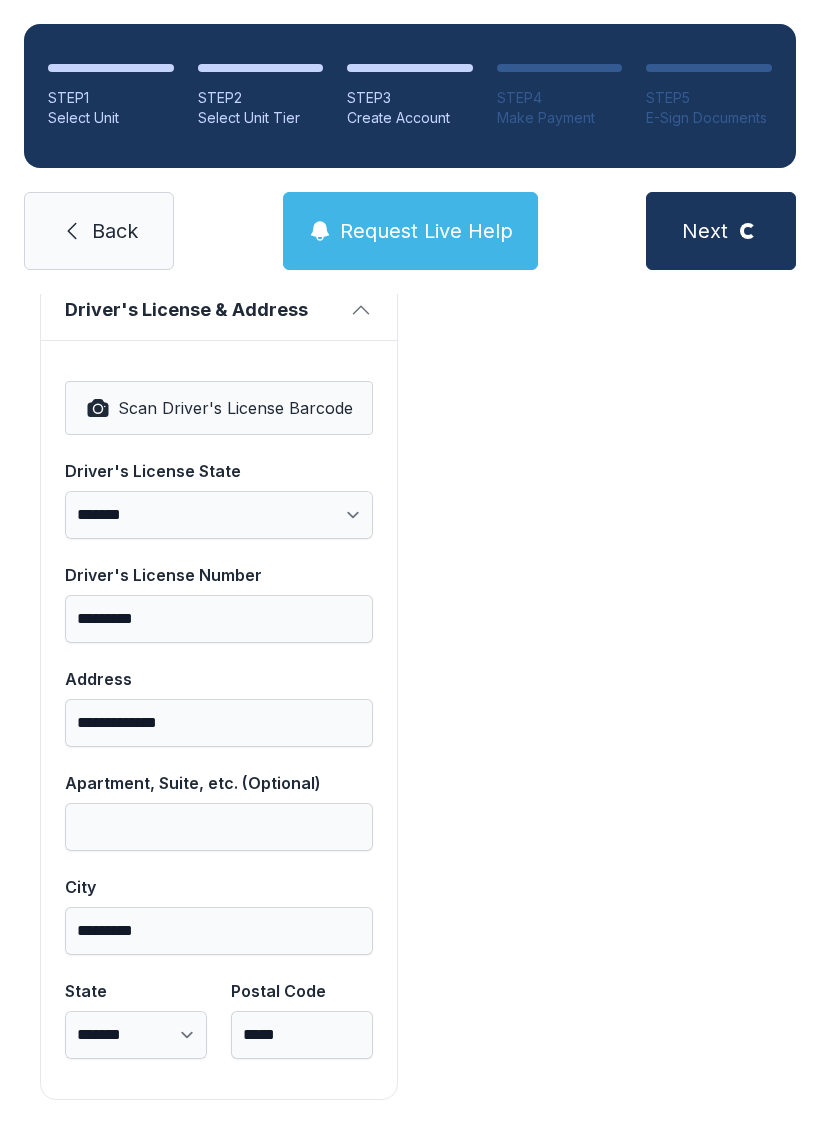 scroll, scrollTop: 0, scrollLeft: 0, axis: both 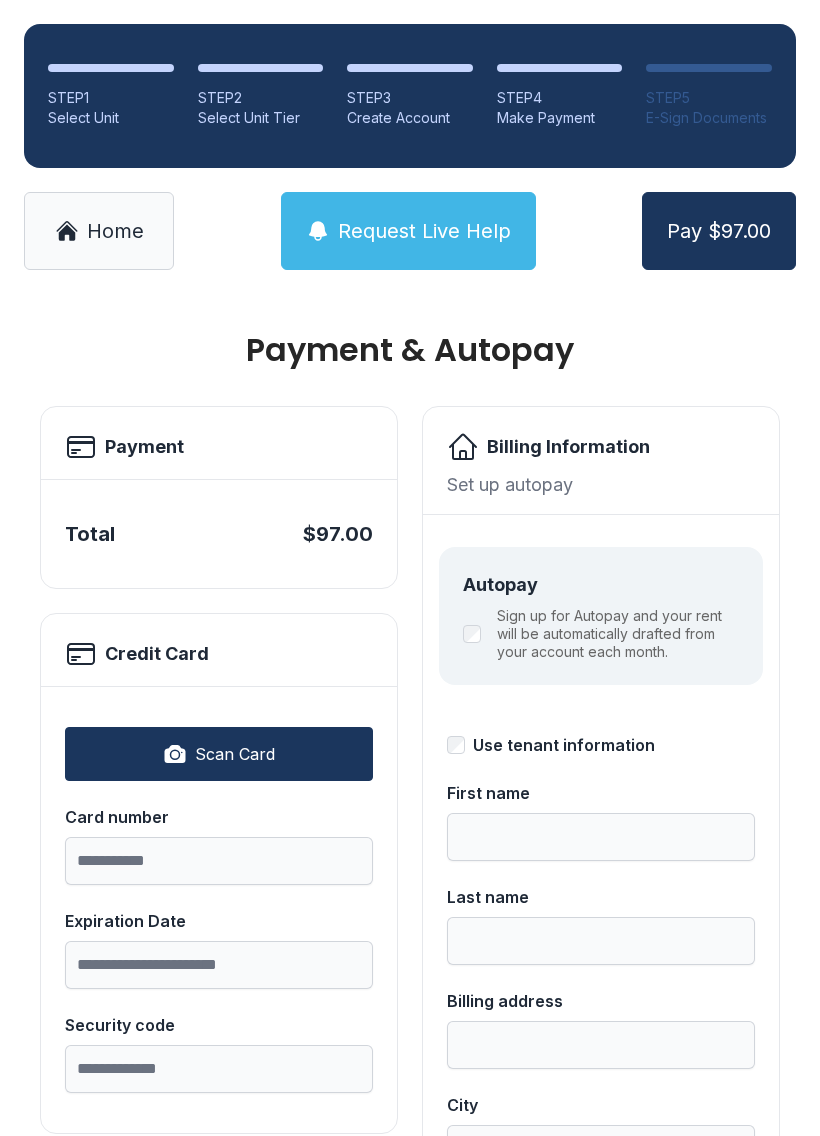 click on "Scan Card" at bounding box center (219, 754) 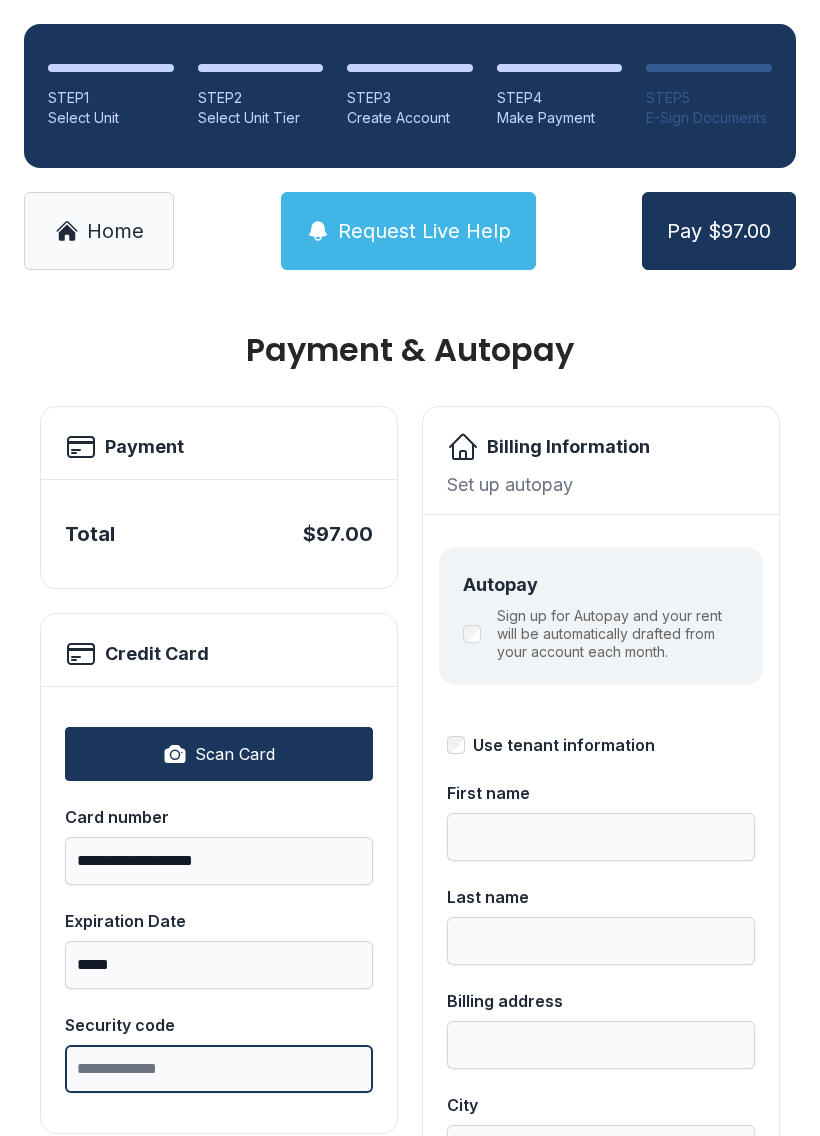 click on "Security code" at bounding box center [219, 1069] 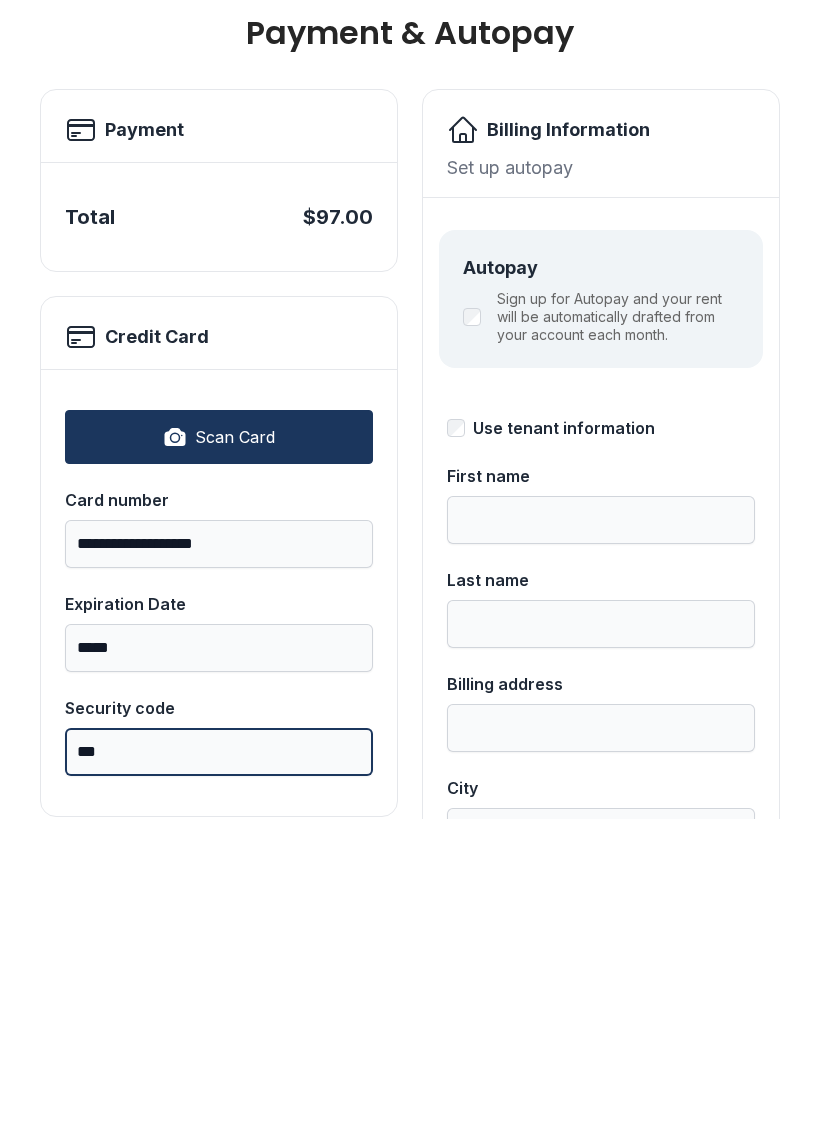 type on "***" 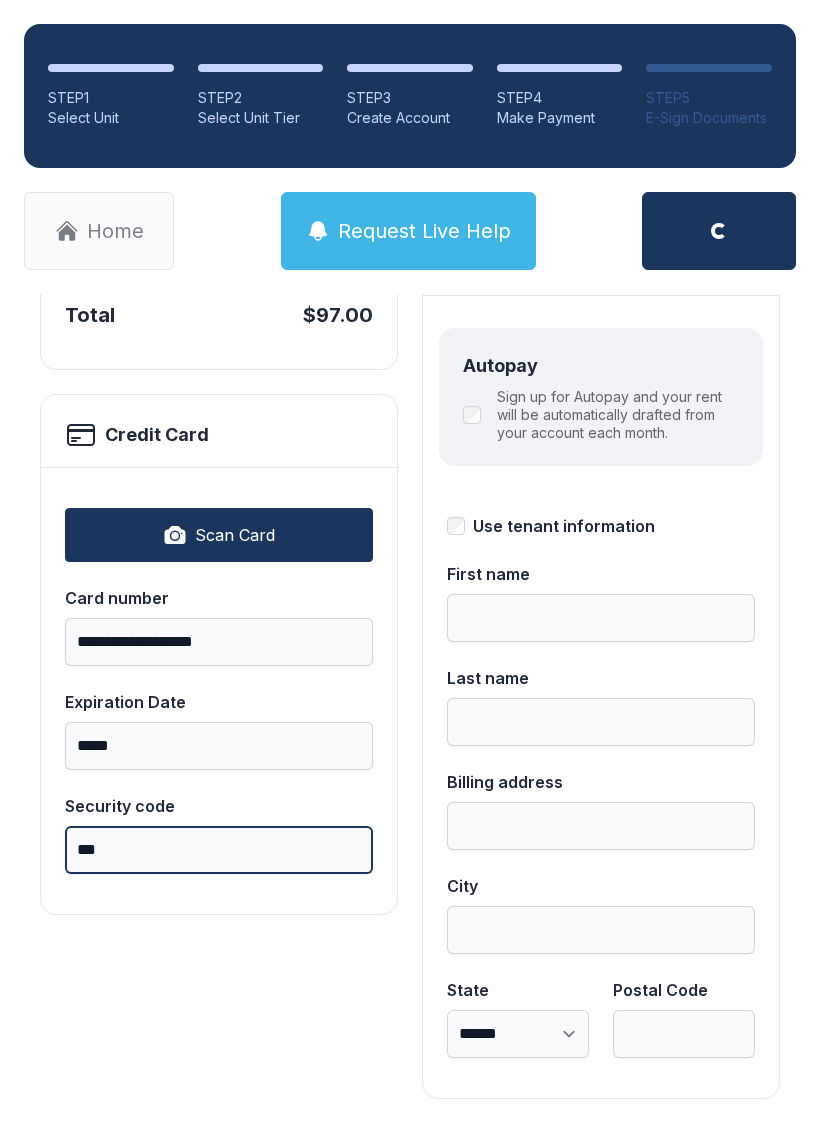 scroll, scrollTop: 218, scrollLeft: 0, axis: vertical 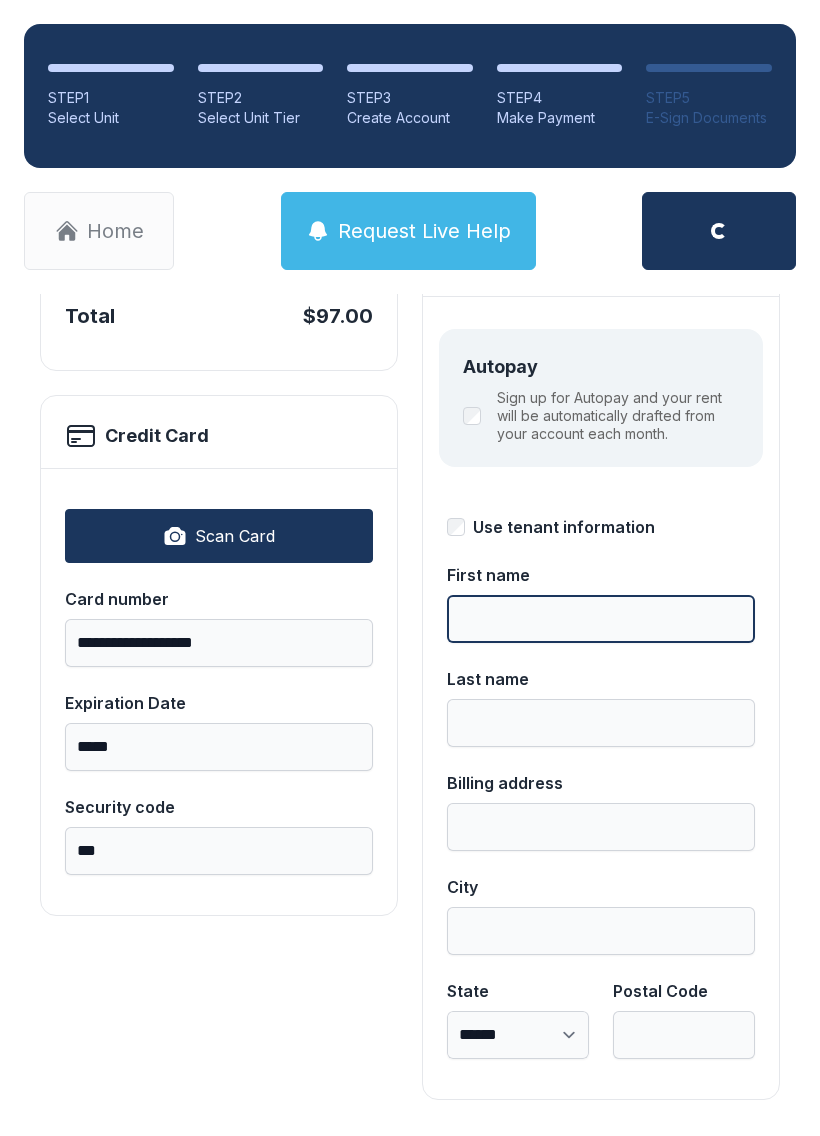 click on "First name" at bounding box center [601, 619] 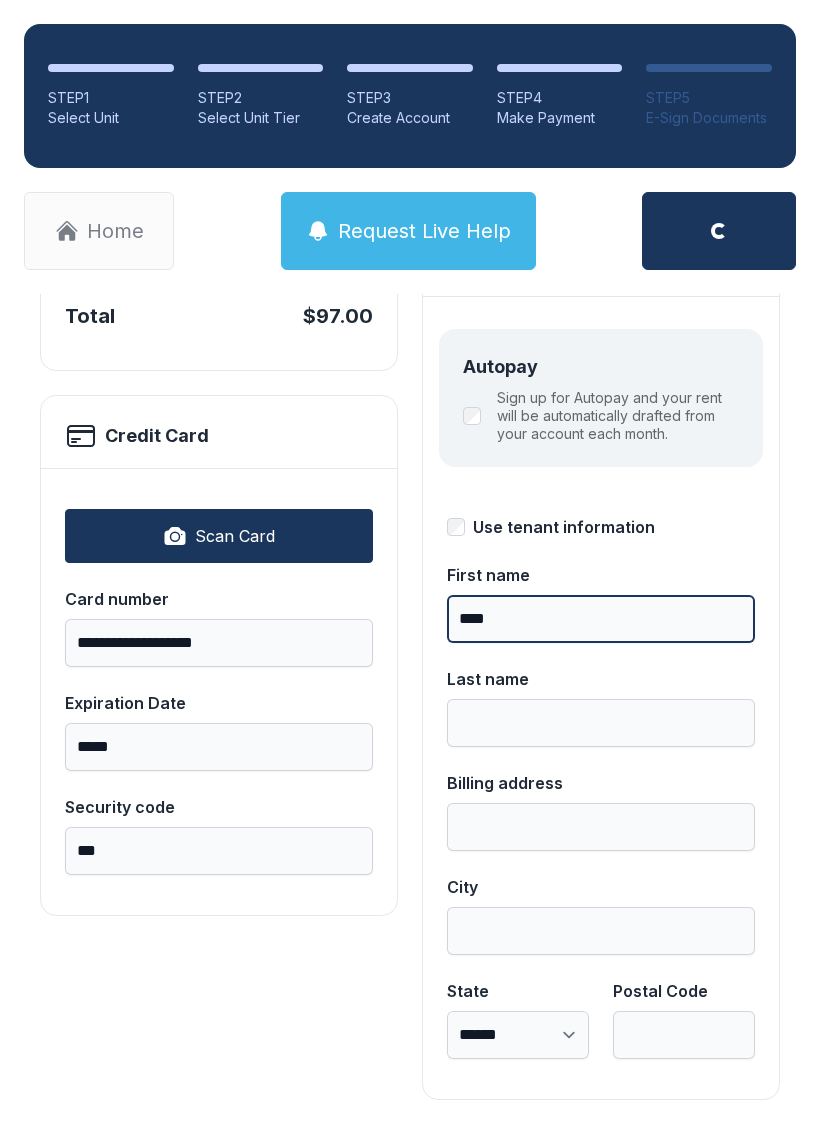type on "****" 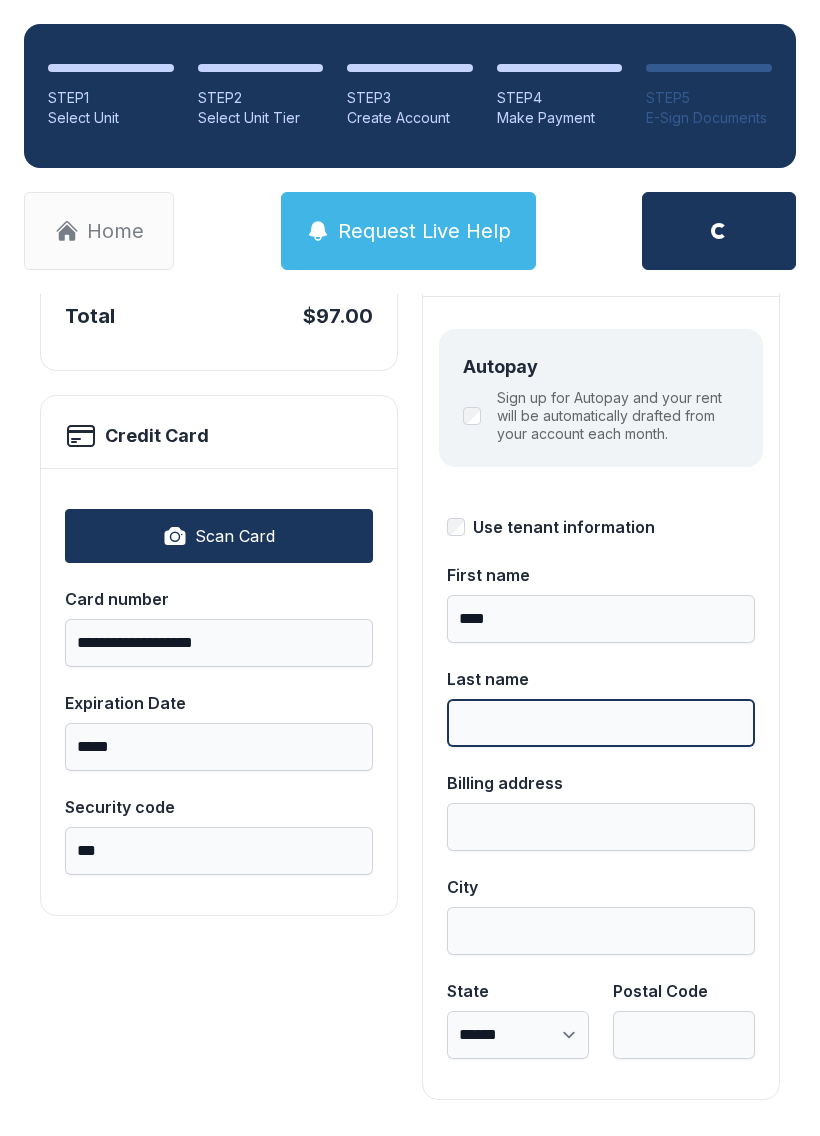 click on "Last name" at bounding box center [601, 723] 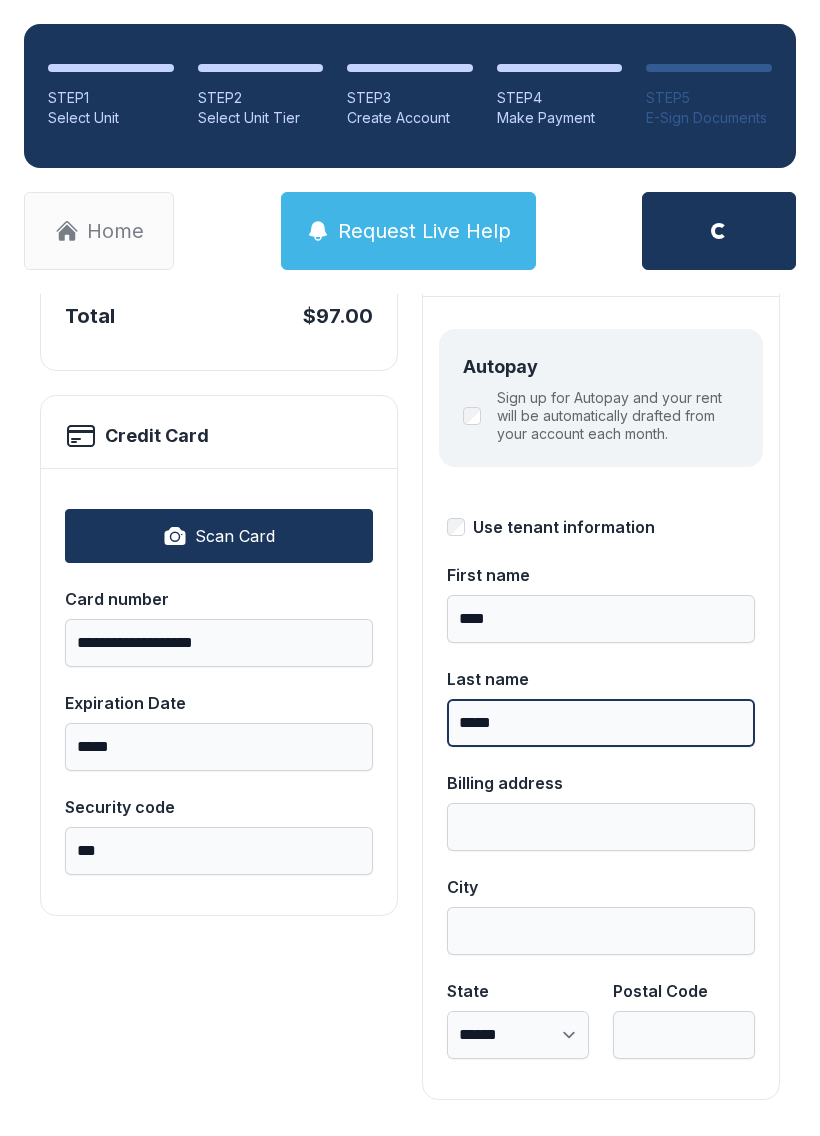 type on "*****" 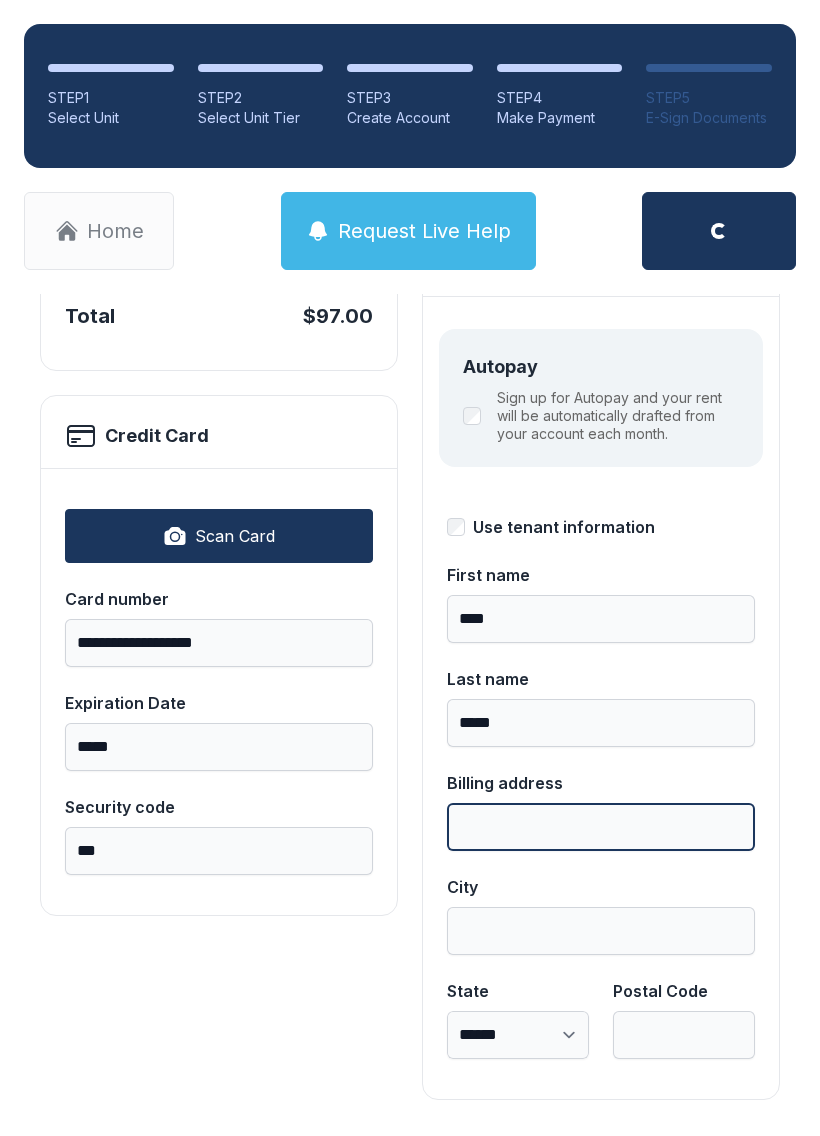 click on "Billing address" at bounding box center [601, 827] 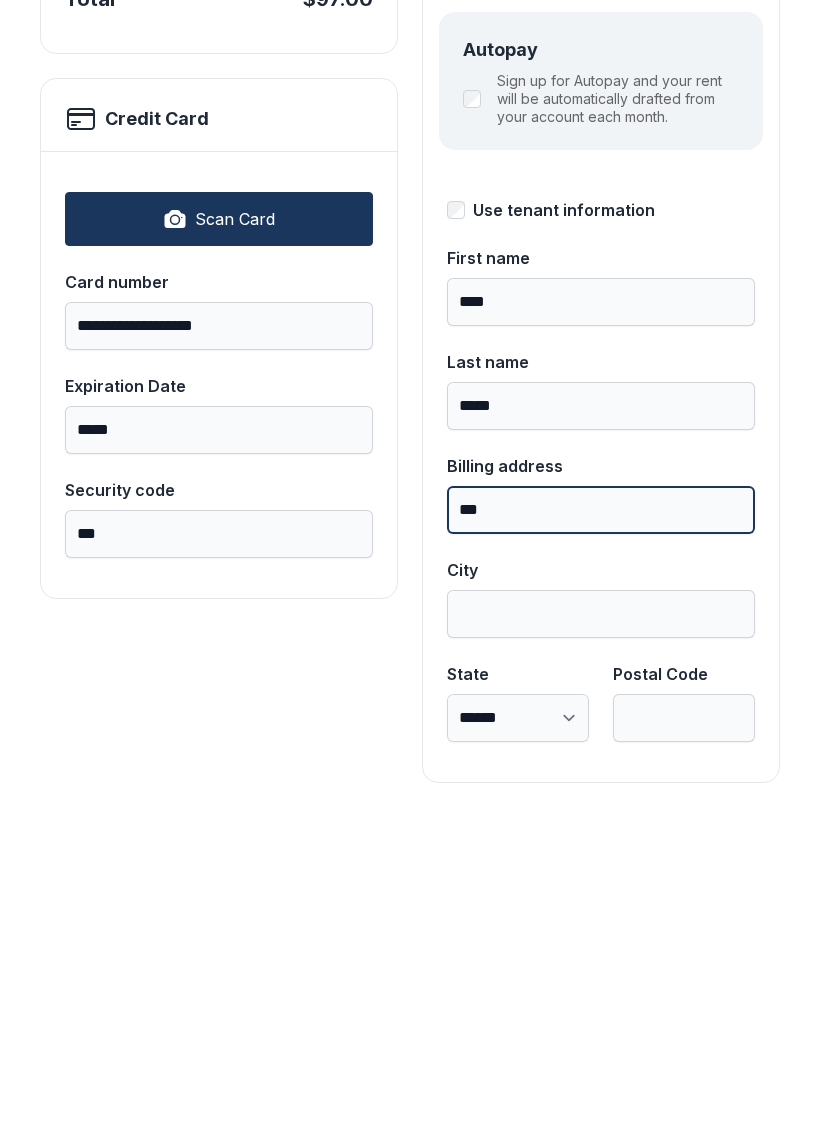 type on "***" 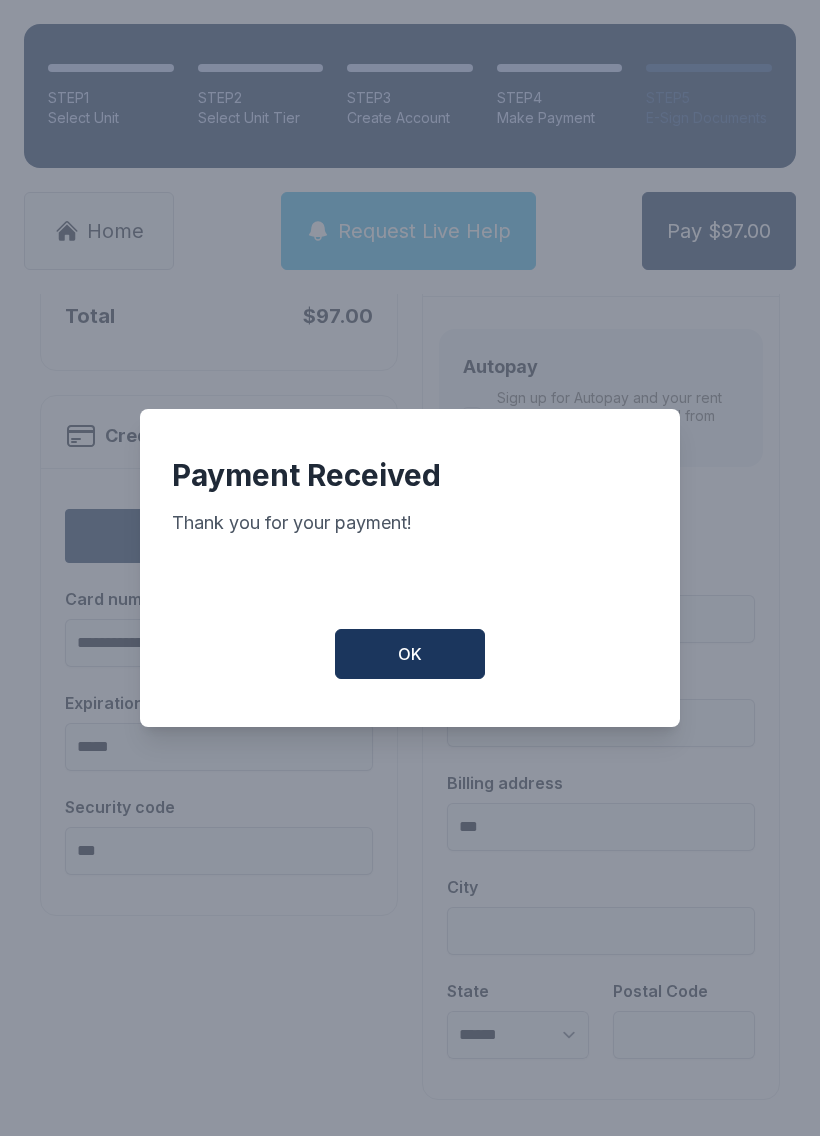 click on "OK" at bounding box center (410, 654) 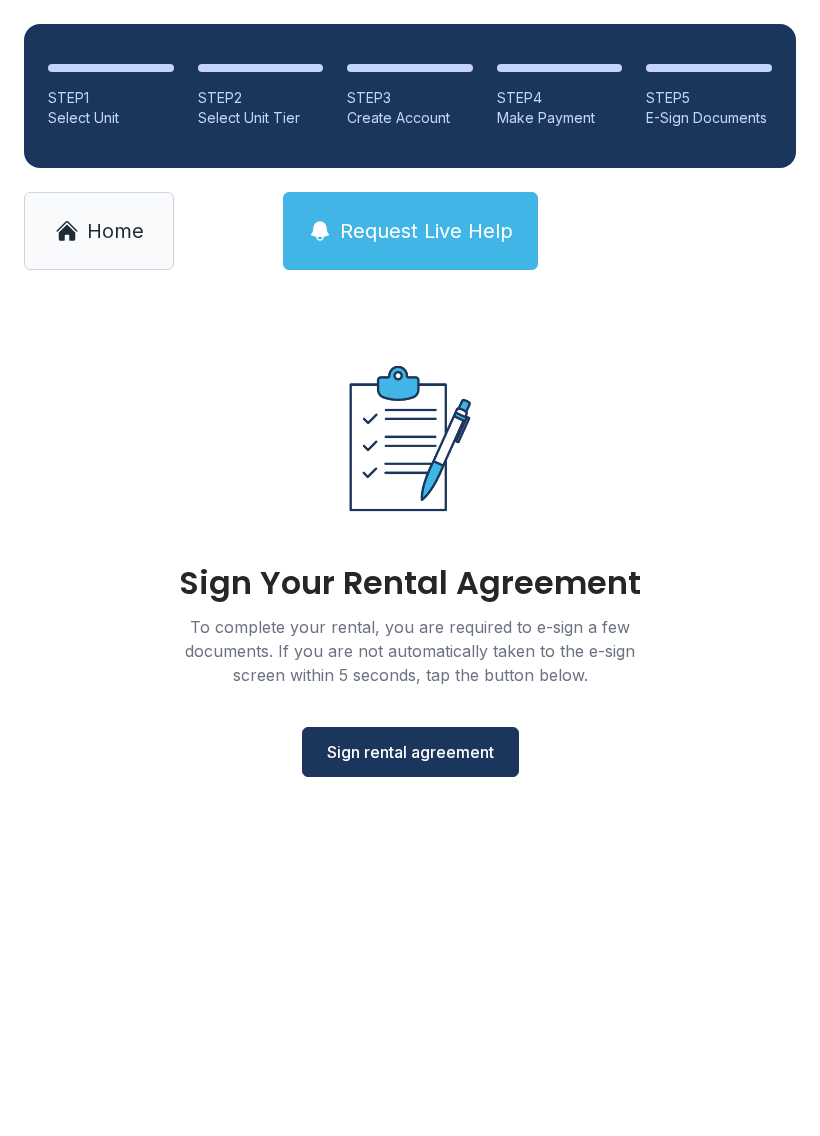 scroll, scrollTop: 0, scrollLeft: 0, axis: both 